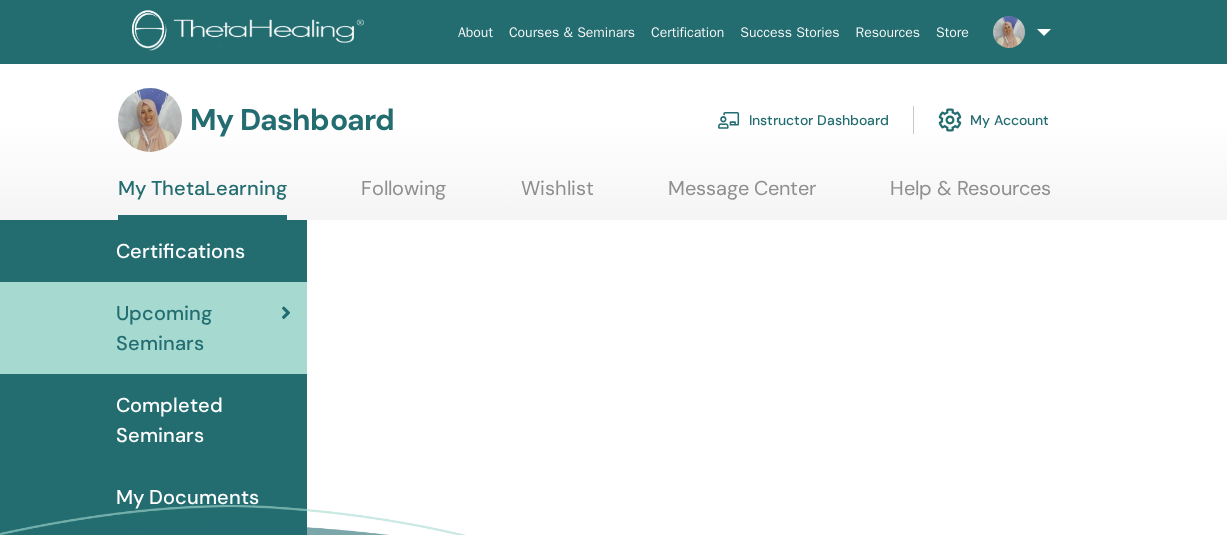 scroll, scrollTop: 0, scrollLeft: 0, axis: both 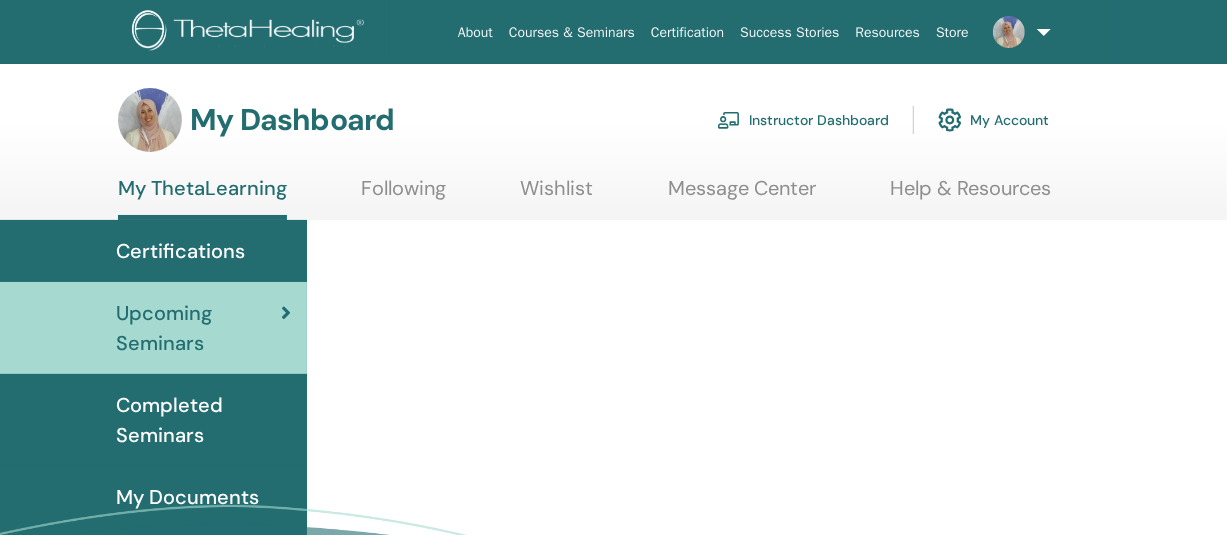 click on "Instructor Dashboard" at bounding box center [803, 120] 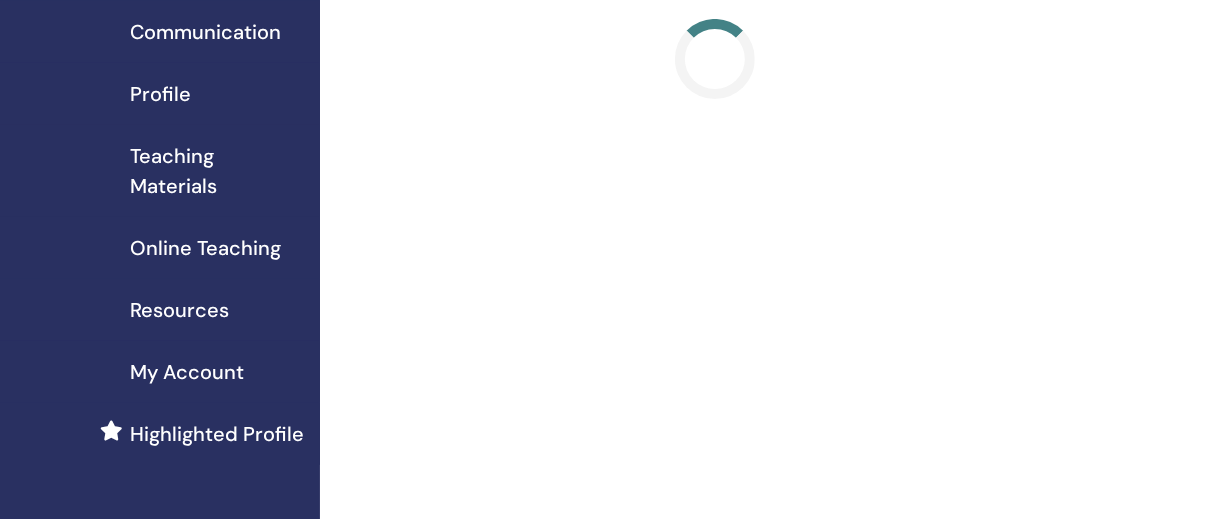 scroll, scrollTop: 226, scrollLeft: 0, axis: vertical 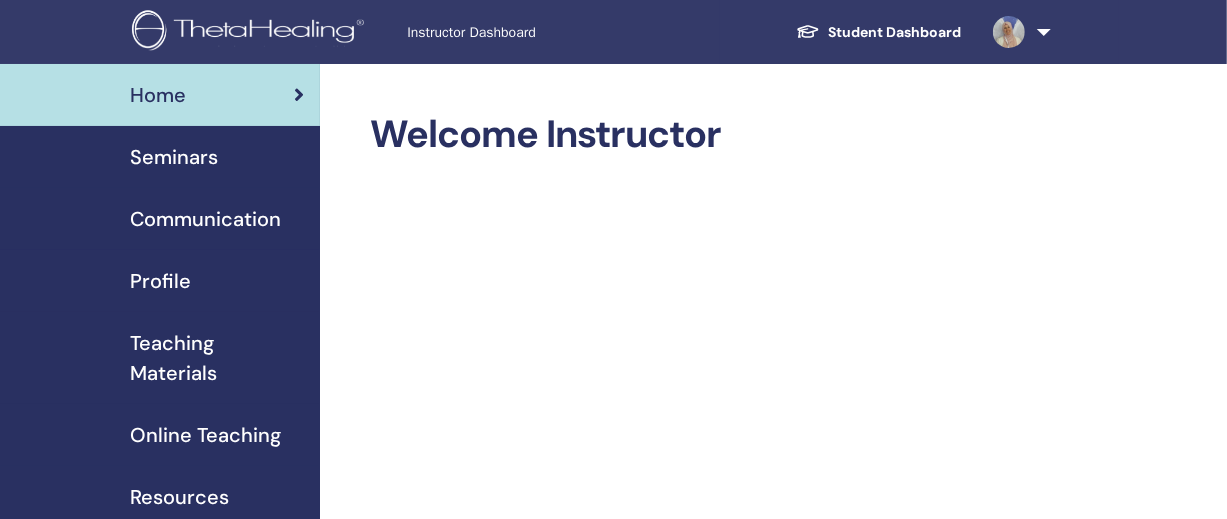 click on "Seminars" at bounding box center (174, 157) 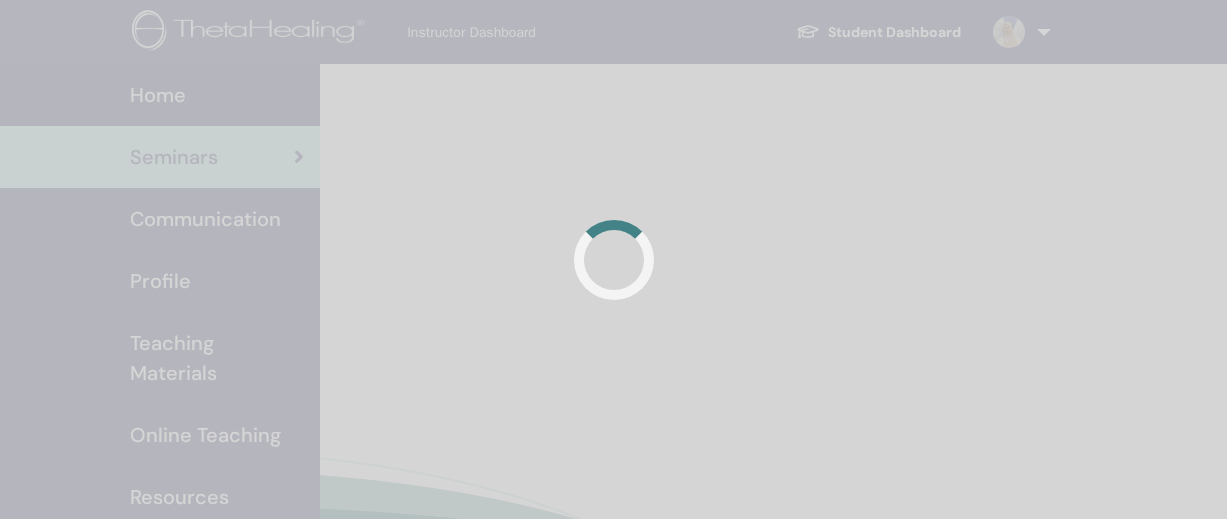 scroll, scrollTop: 0, scrollLeft: 0, axis: both 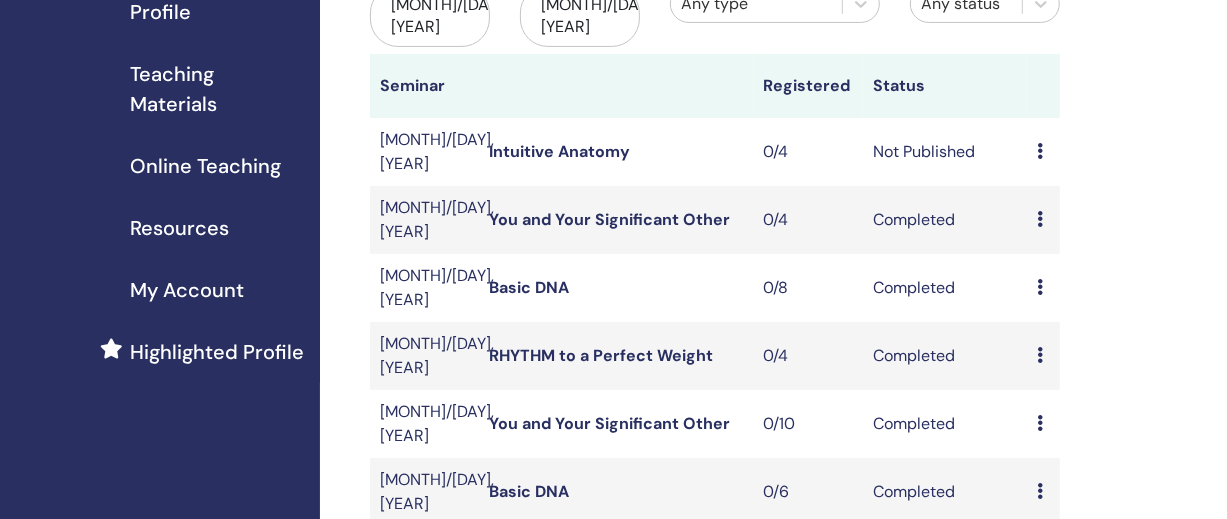 click at bounding box center [1040, 287] 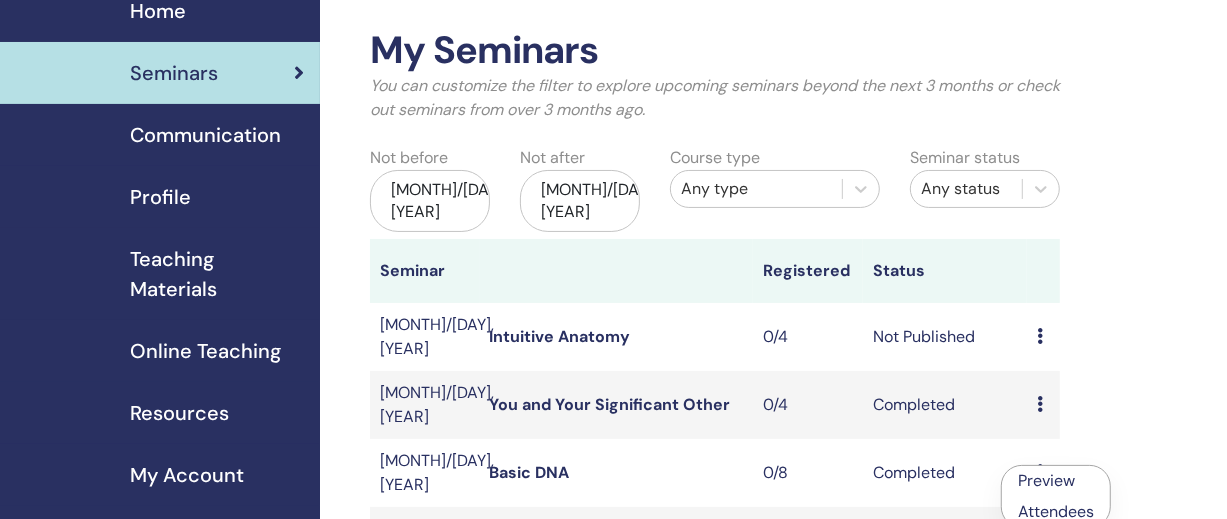 scroll, scrollTop: 0, scrollLeft: 0, axis: both 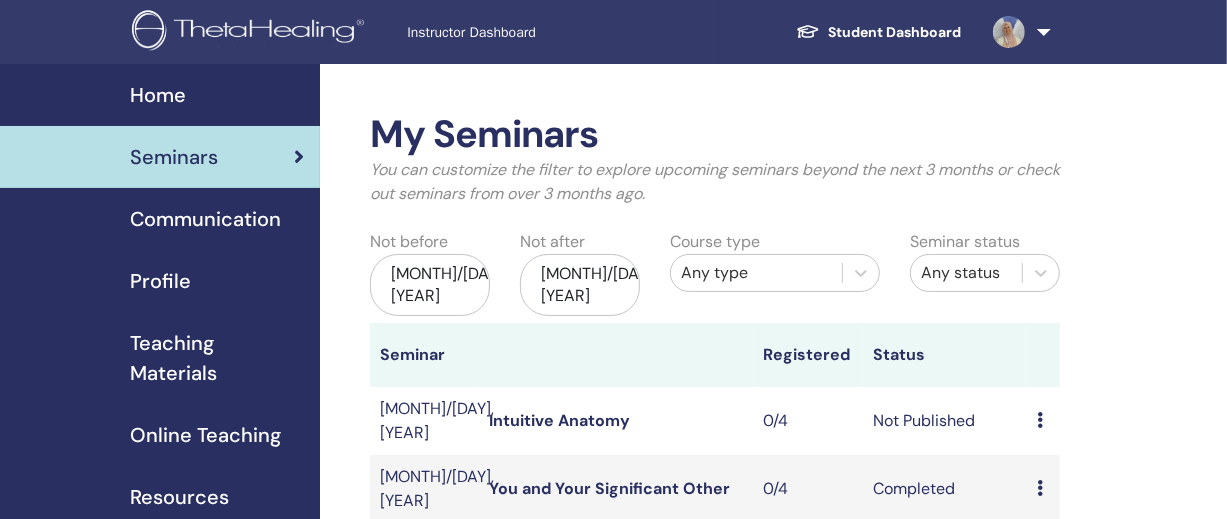 click on "Seminars" at bounding box center [174, 157] 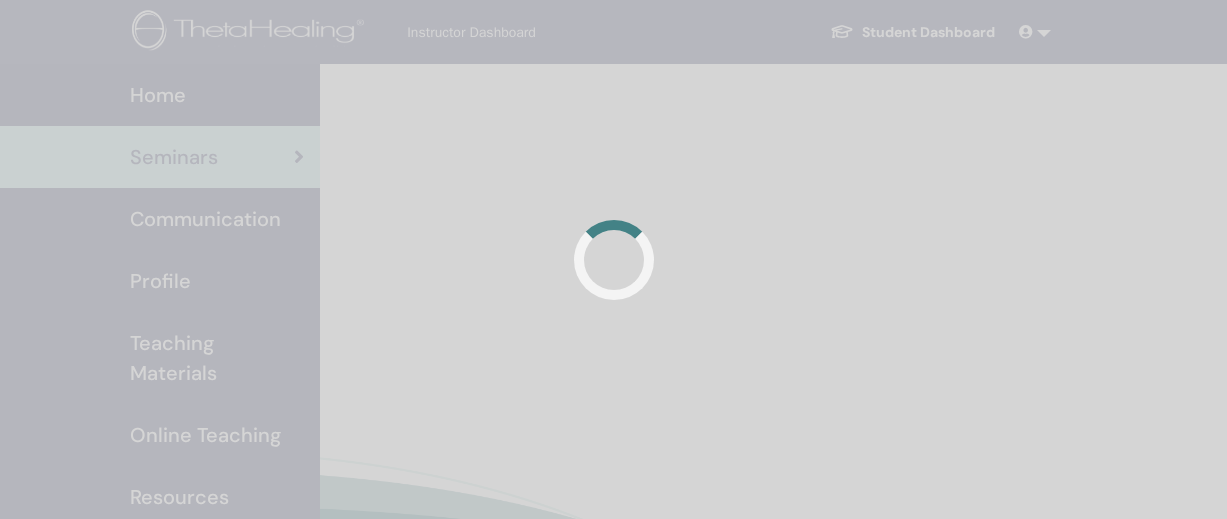 scroll, scrollTop: 0, scrollLeft: 0, axis: both 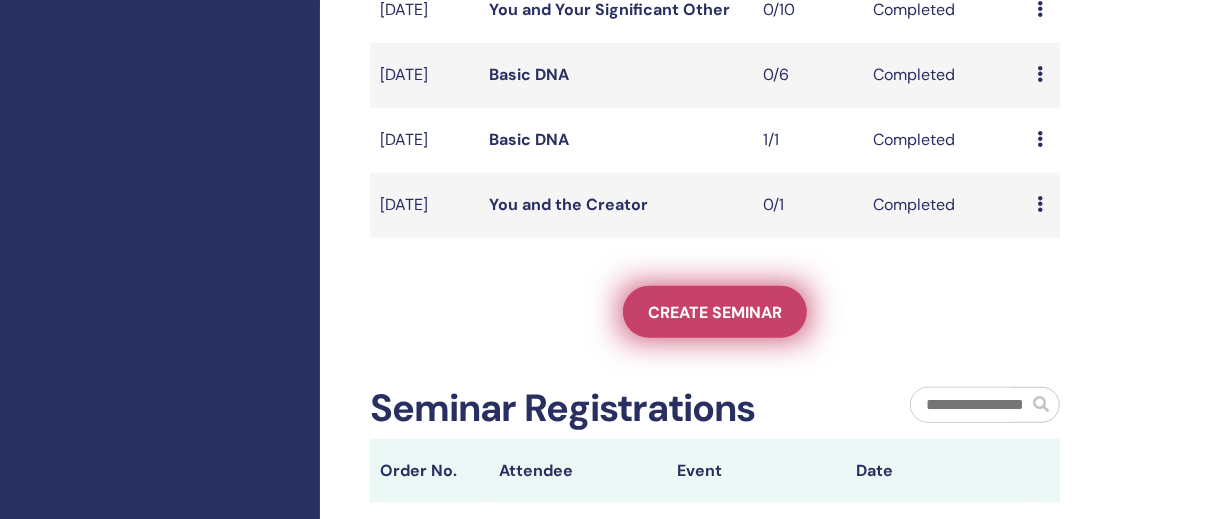 click on "Create seminar" at bounding box center (715, 312) 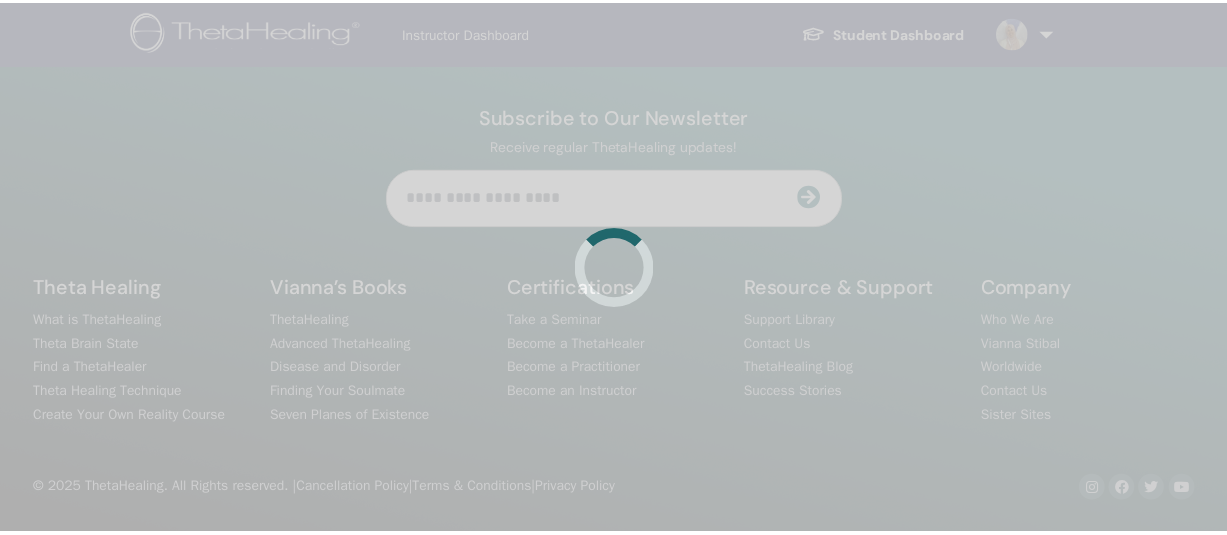 scroll, scrollTop: 0, scrollLeft: 0, axis: both 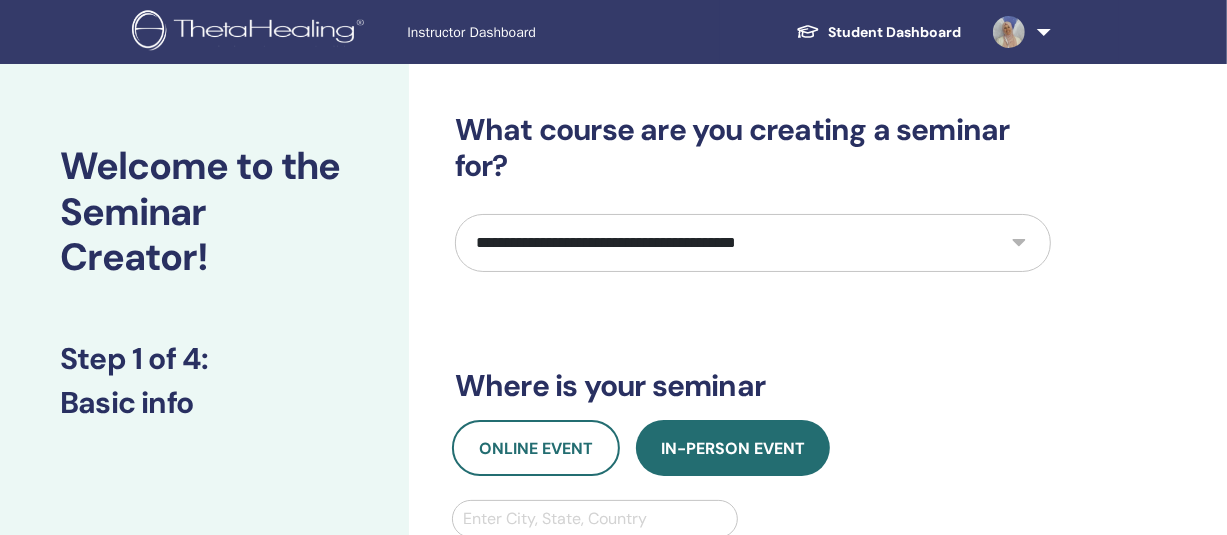 click on "**********" at bounding box center (753, 243) 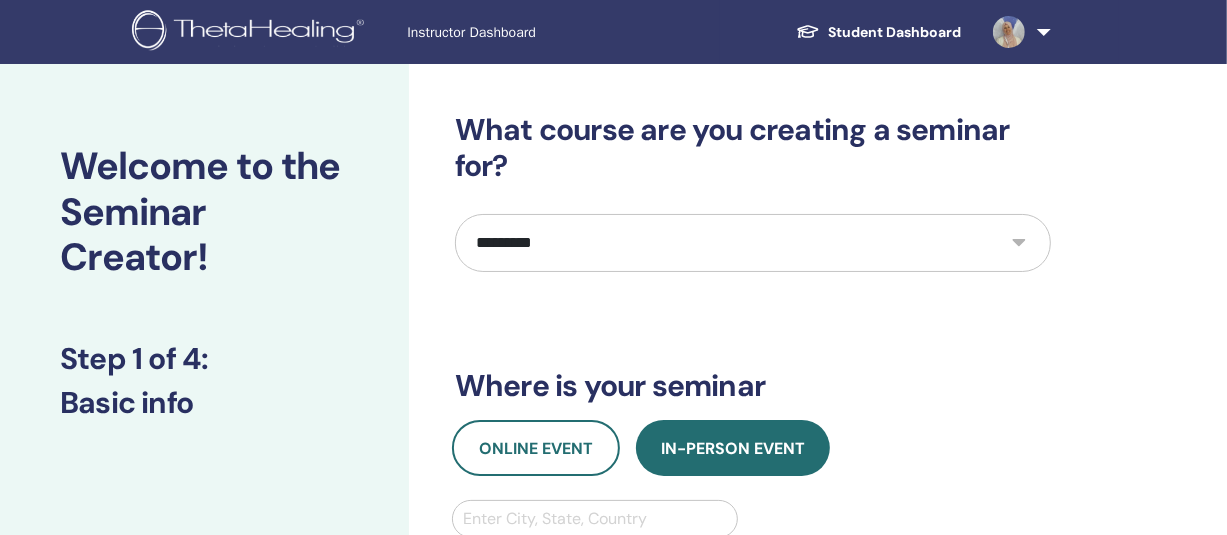 click on "**********" at bounding box center [753, 243] 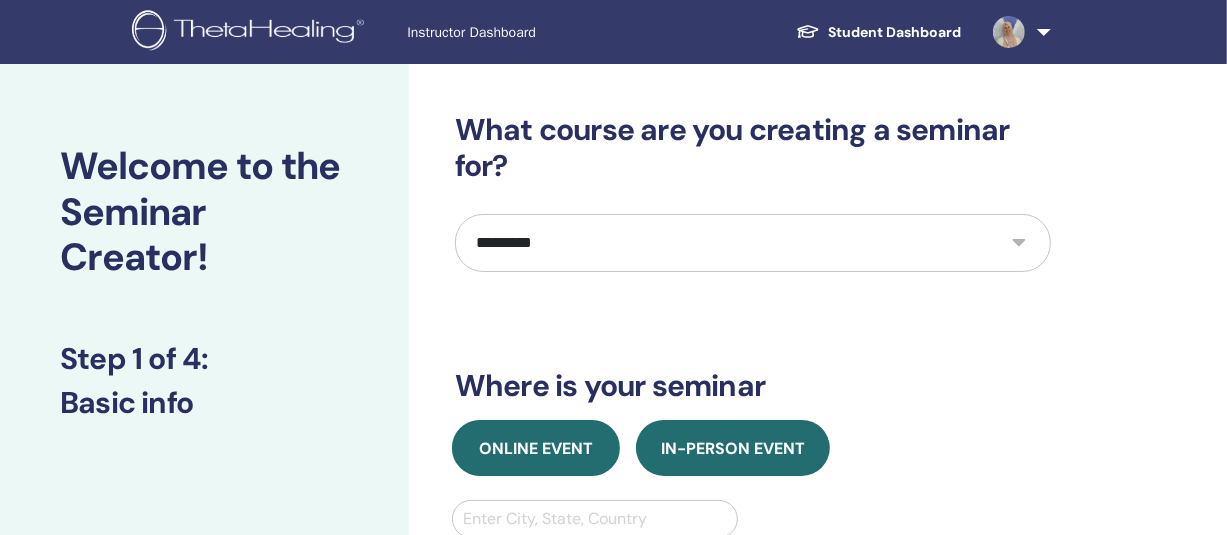 click on "Online Event" at bounding box center [536, 448] 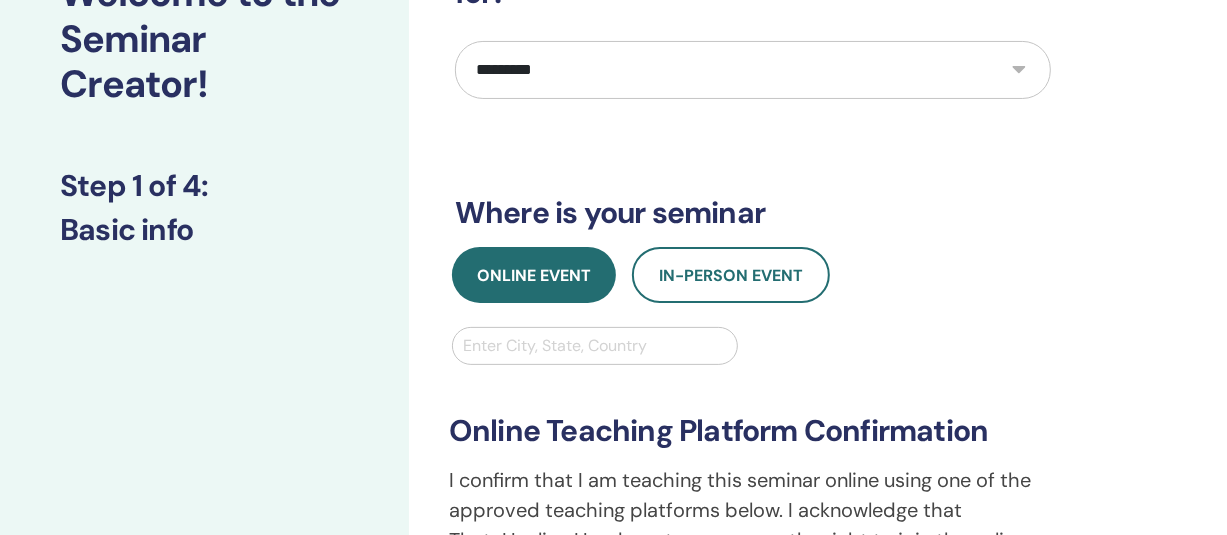 scroll, scrollTop: 229, scrollLeft: 0, axis: vertical 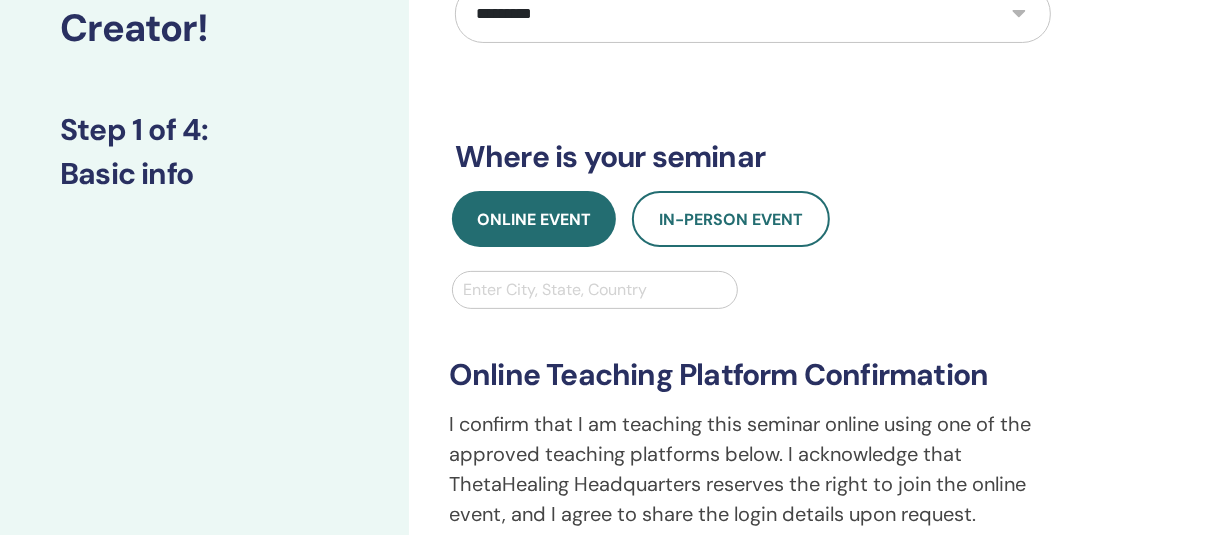 click at bounding box center (595, 290) 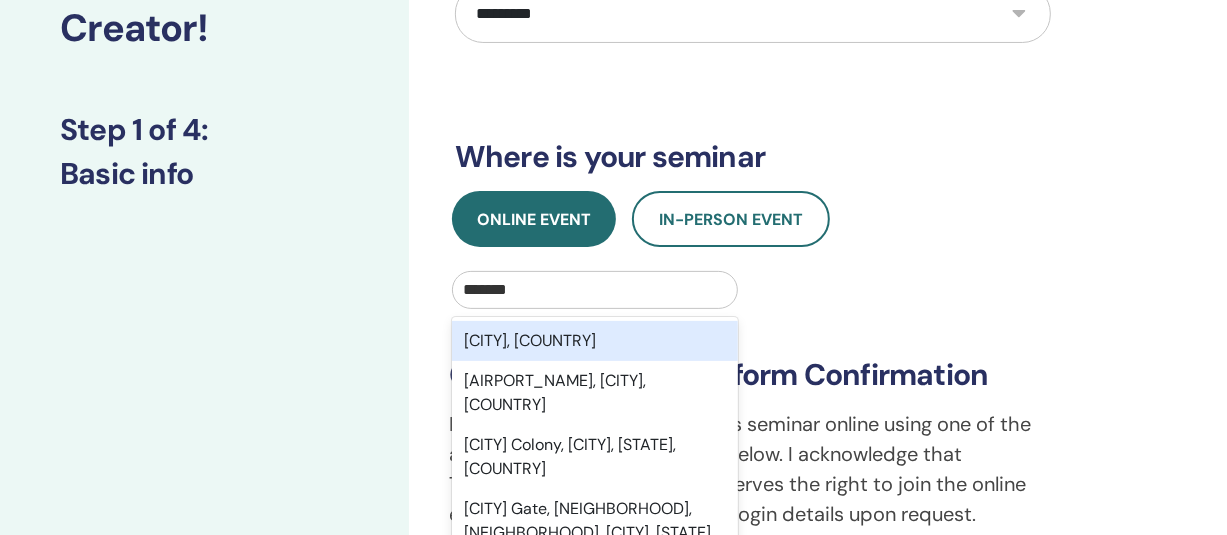 type on "******" 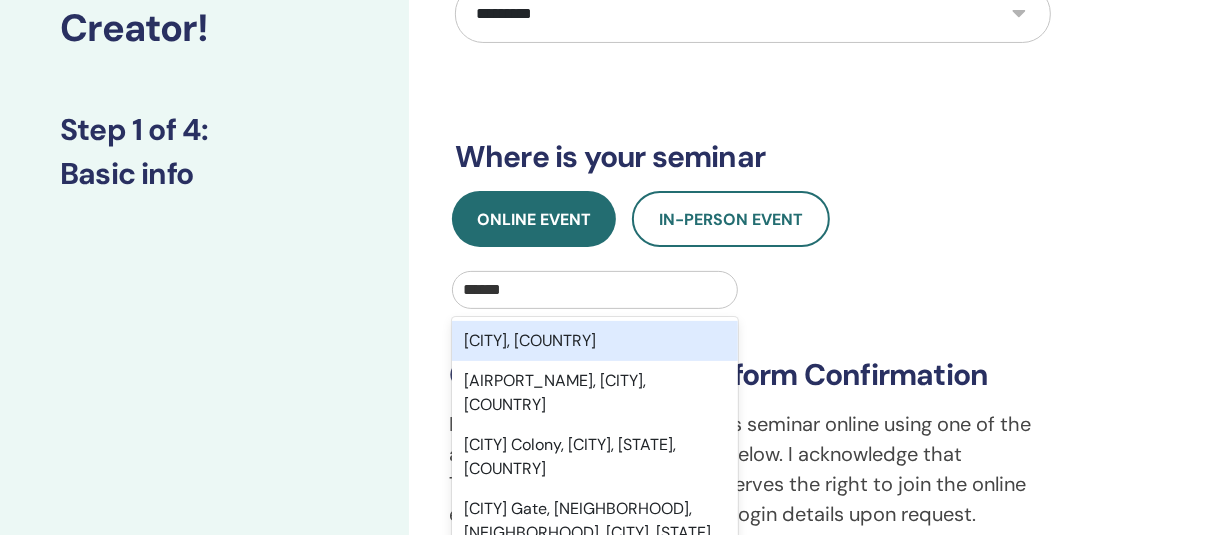 type 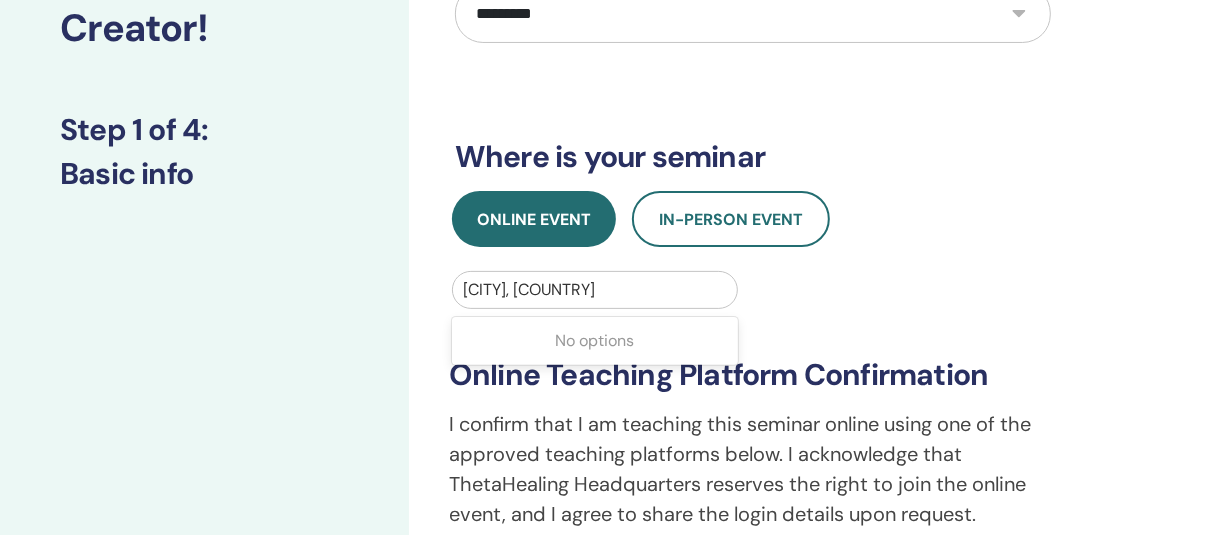 click at bounding box center (595, 290) 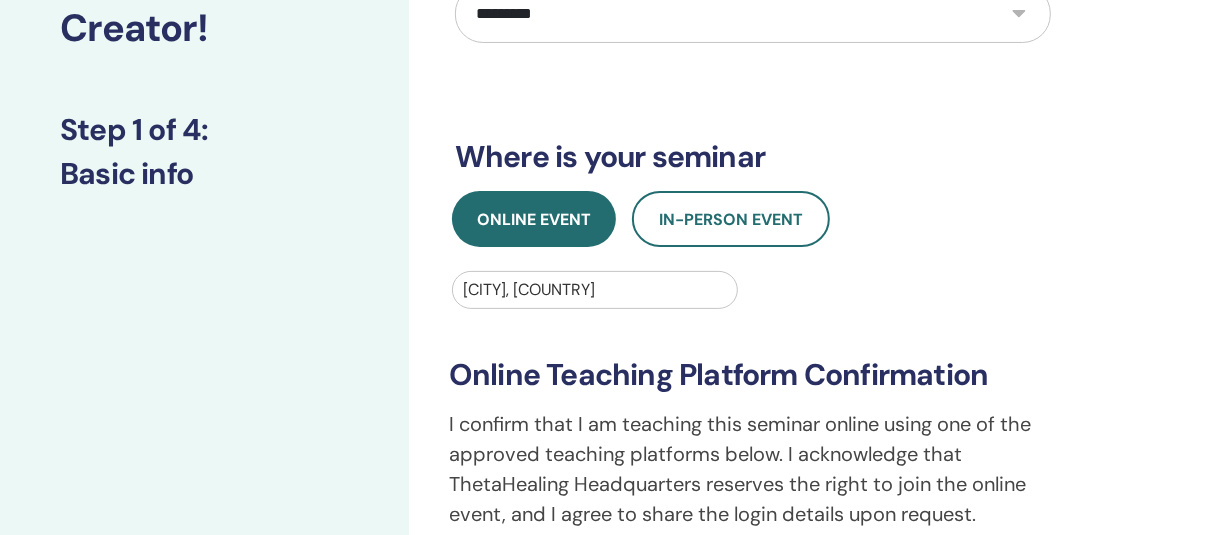 click at bounding box center [595, 290] 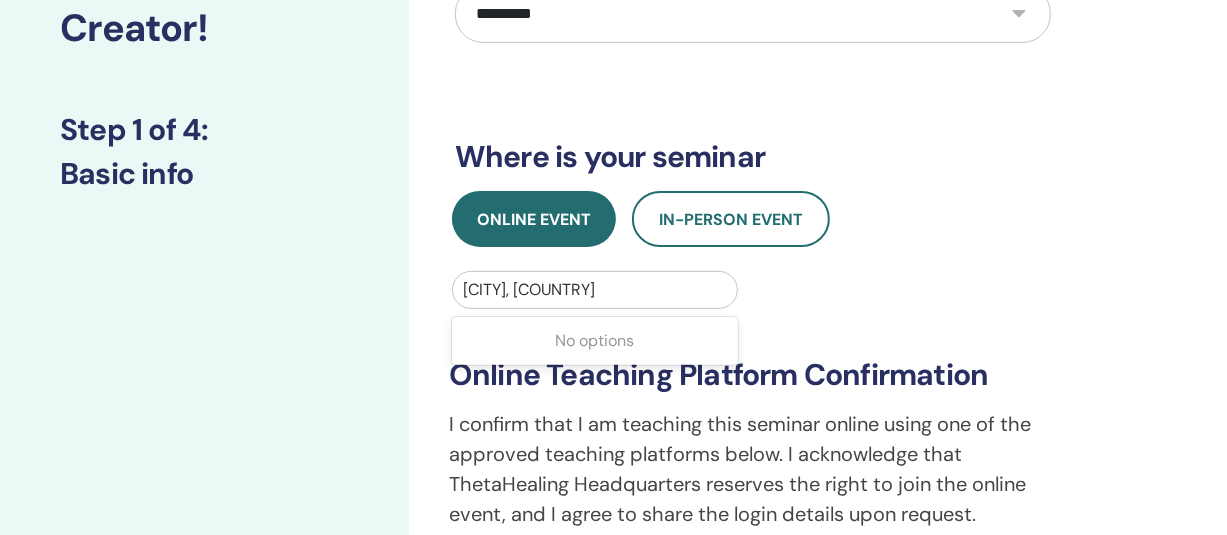 drag, startPoint x: 465, startPoint y: 286, endPoint x: 566, endPoint y: 286, distance: 101 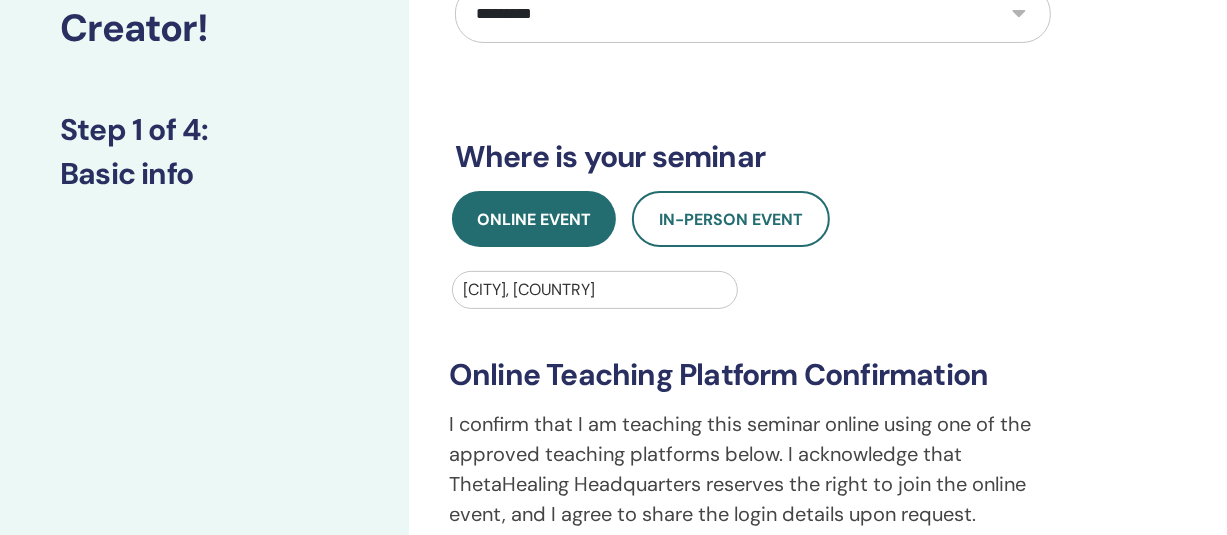 click at bounding box center [595, 290] 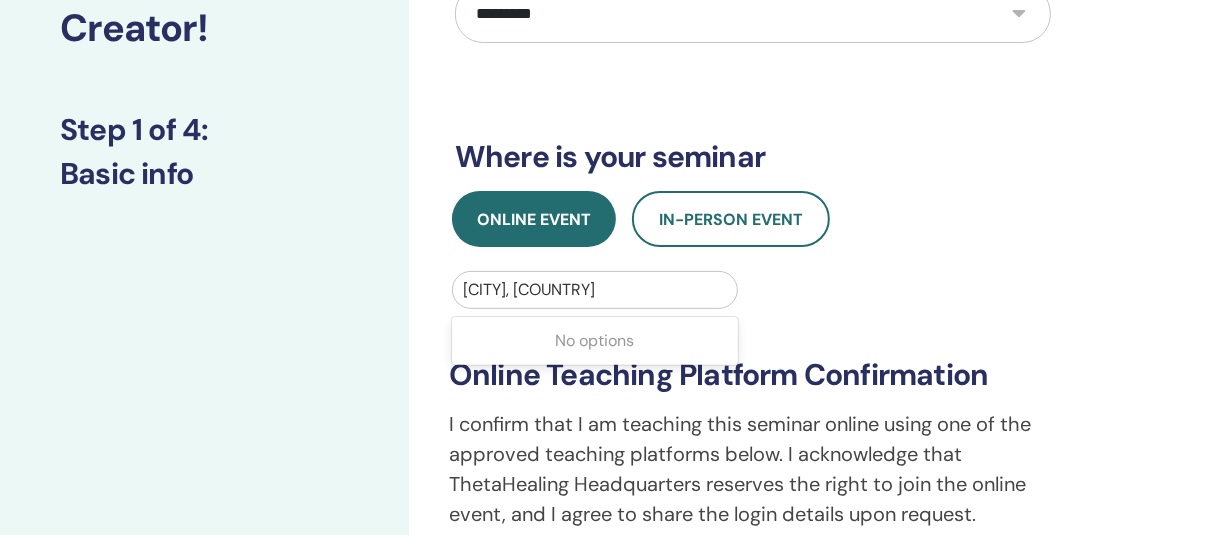 click at bounding box center (595, 290) 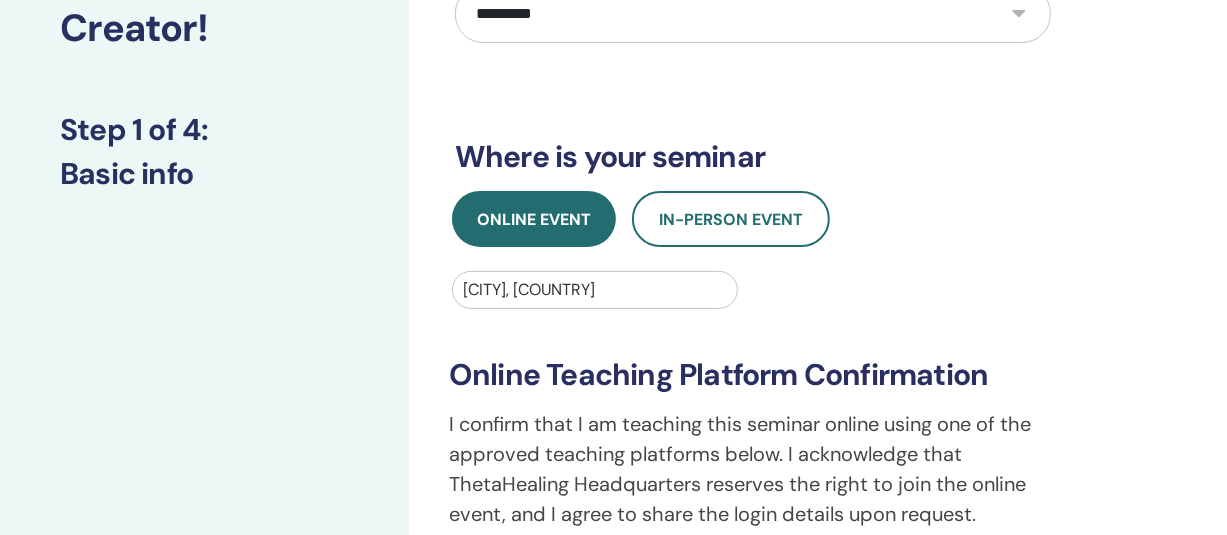 click at bounding box center [595, 290] 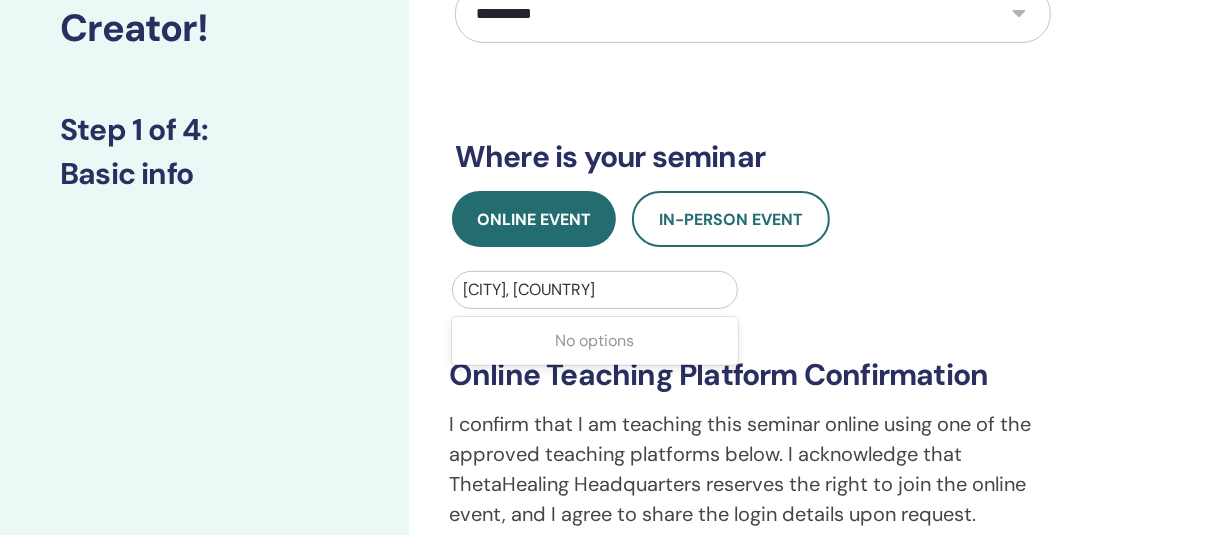 click at bounding box center [595, 290] 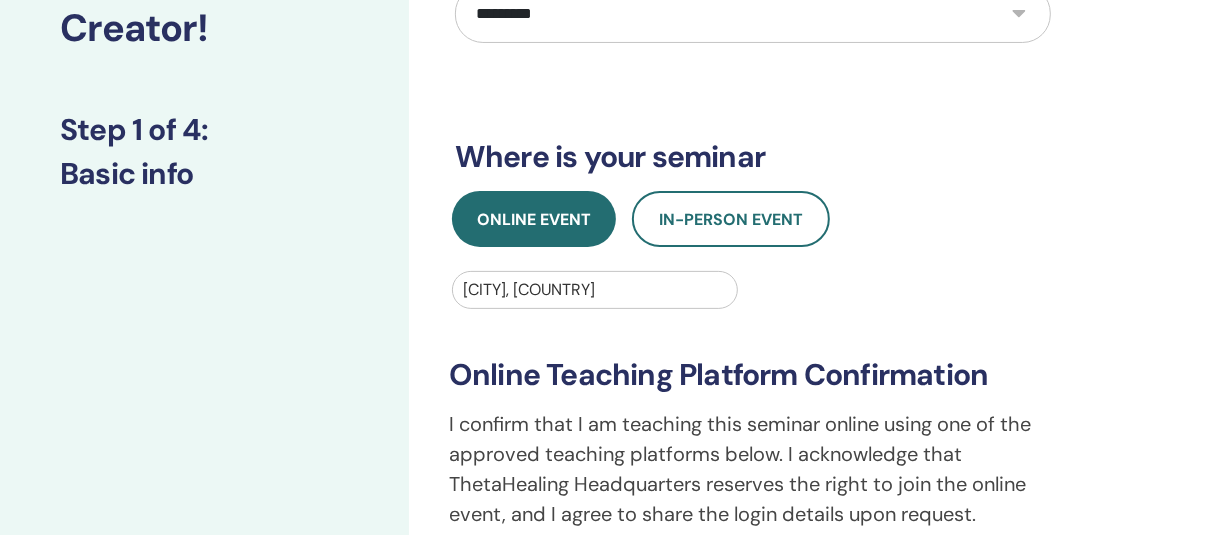 click at bounding box center [595, 290] 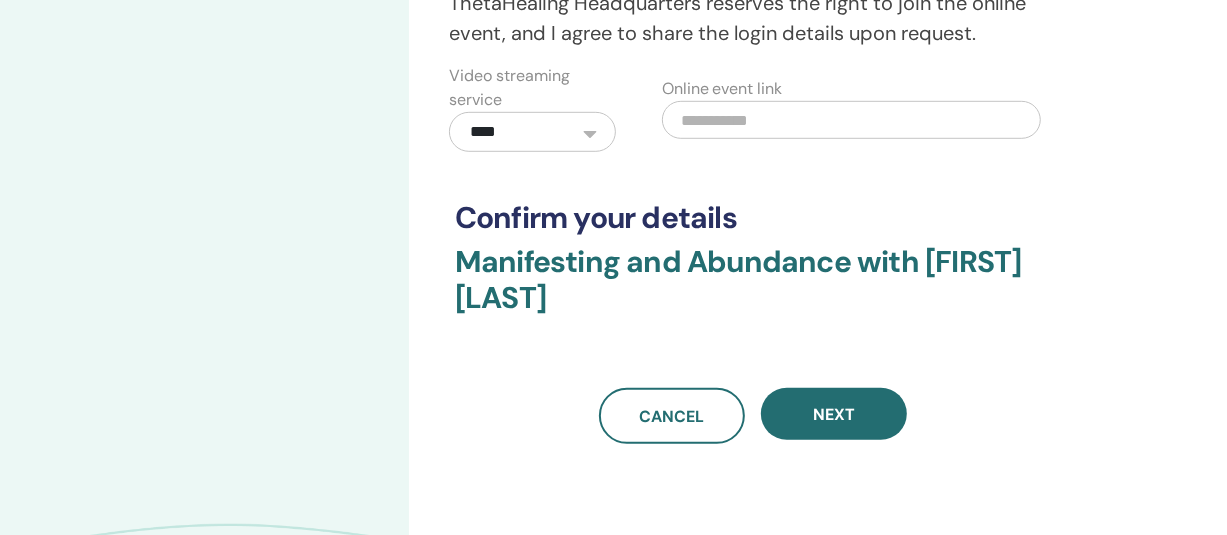 scroll, scrollTop: 672, scrollLeft: 0, axis: vertical 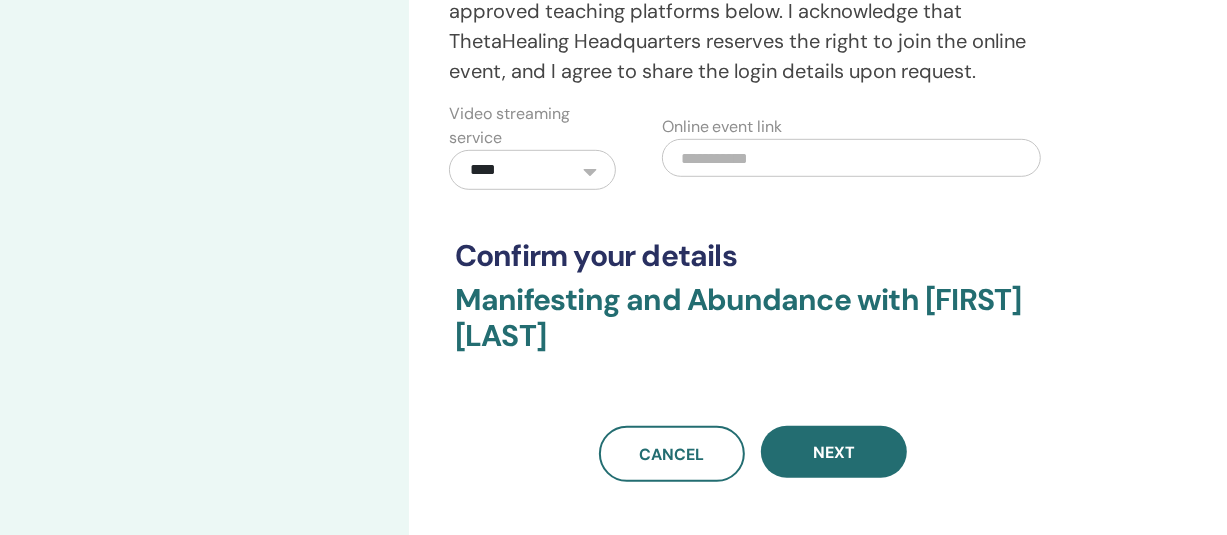 click at bounding box center [851, 158] 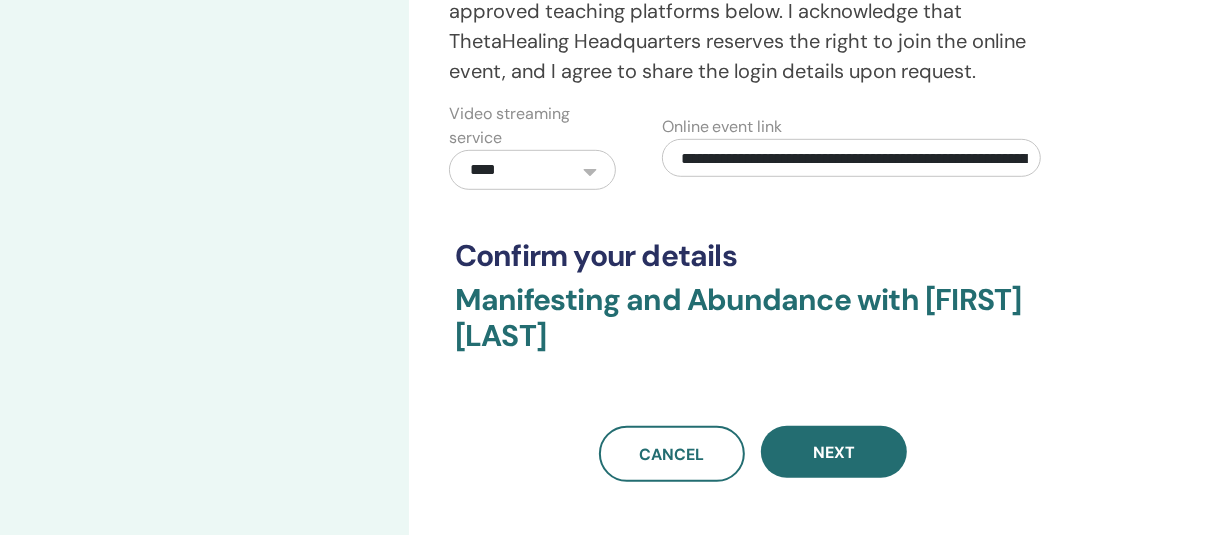 scroll, scrollTop: 0, scrollLeft: 297, axis: horizontal 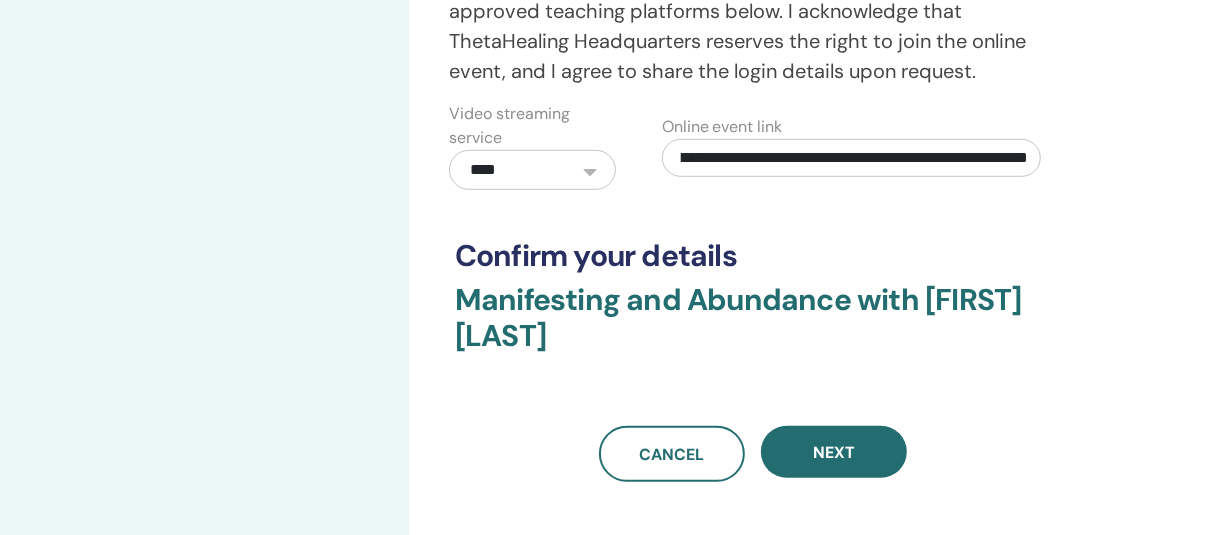 click on "**********" at bounding box center [852, 158] 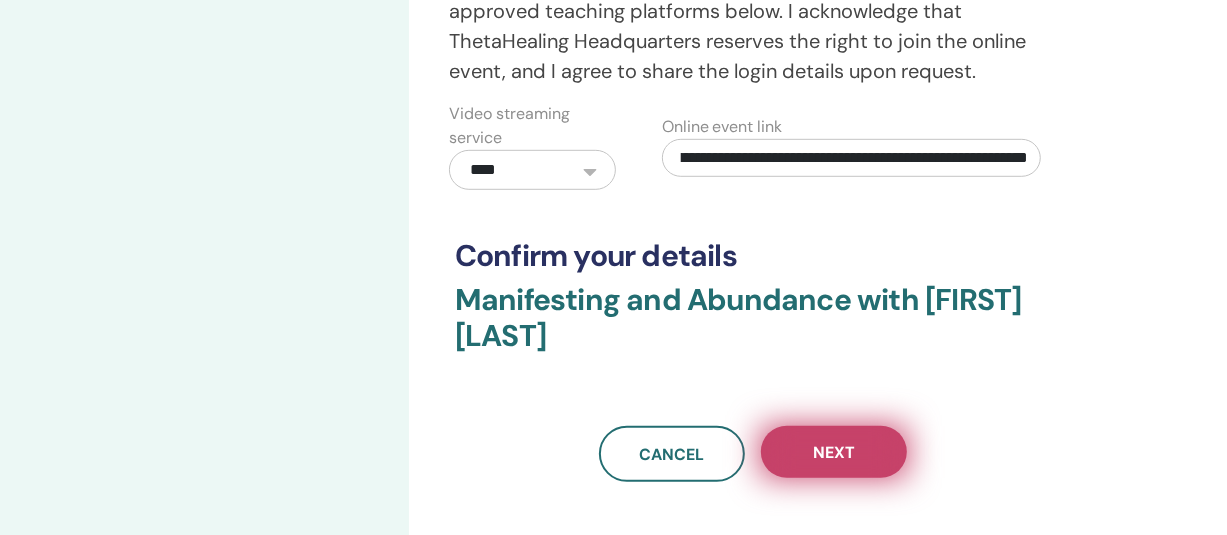 type on "**********" 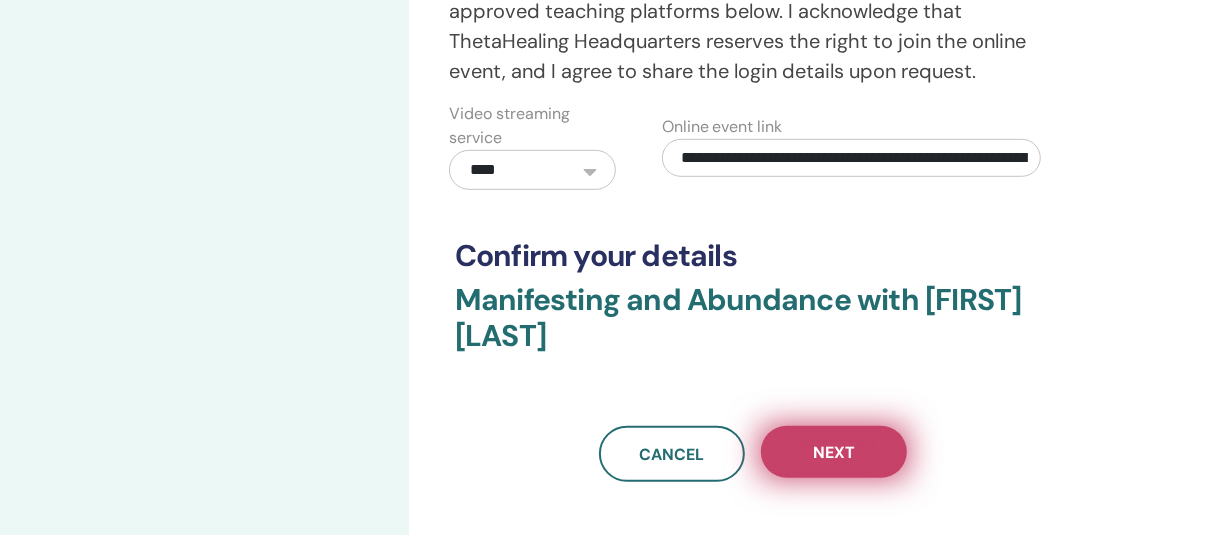 click on "Next" at bounding box center (834, 452) 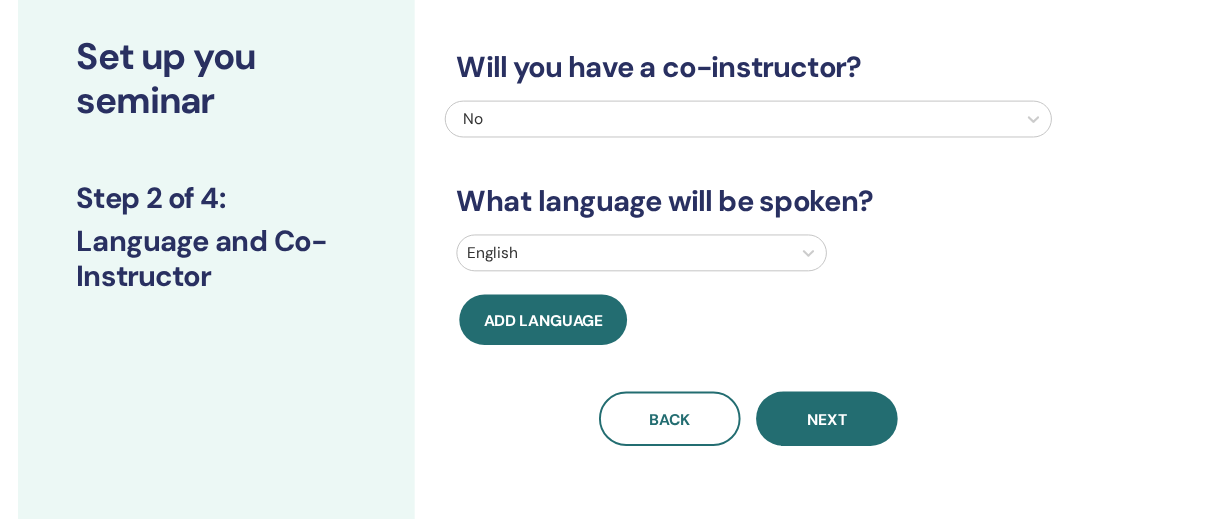 scroll, scrollTop: 89, scrollLeft: 0, axis: vertical 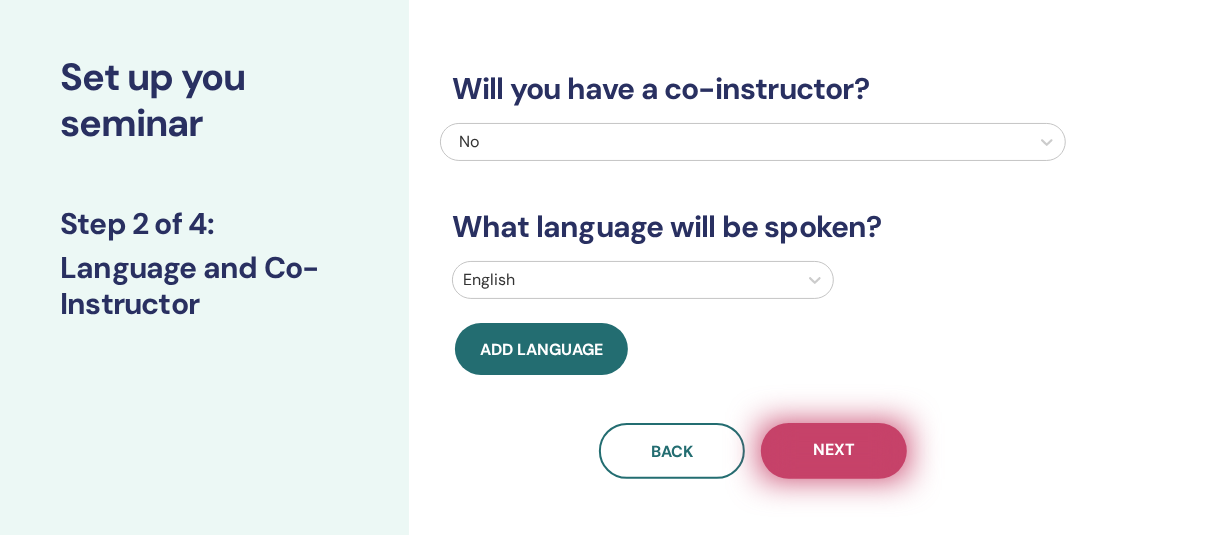 click on "Next" at bounding box center [834, 451] 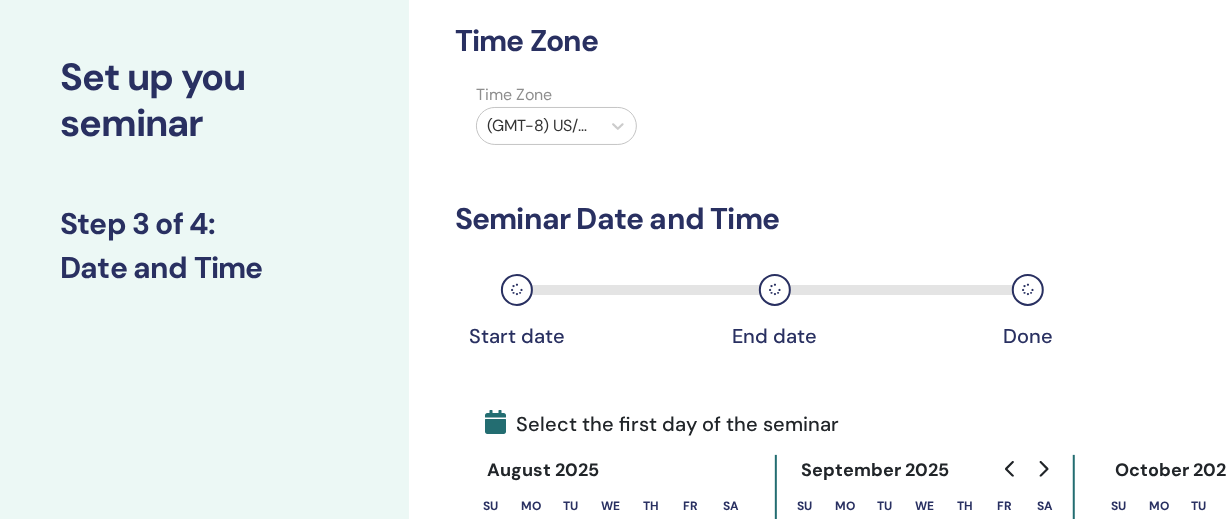 click at bounding box center (538, 126) 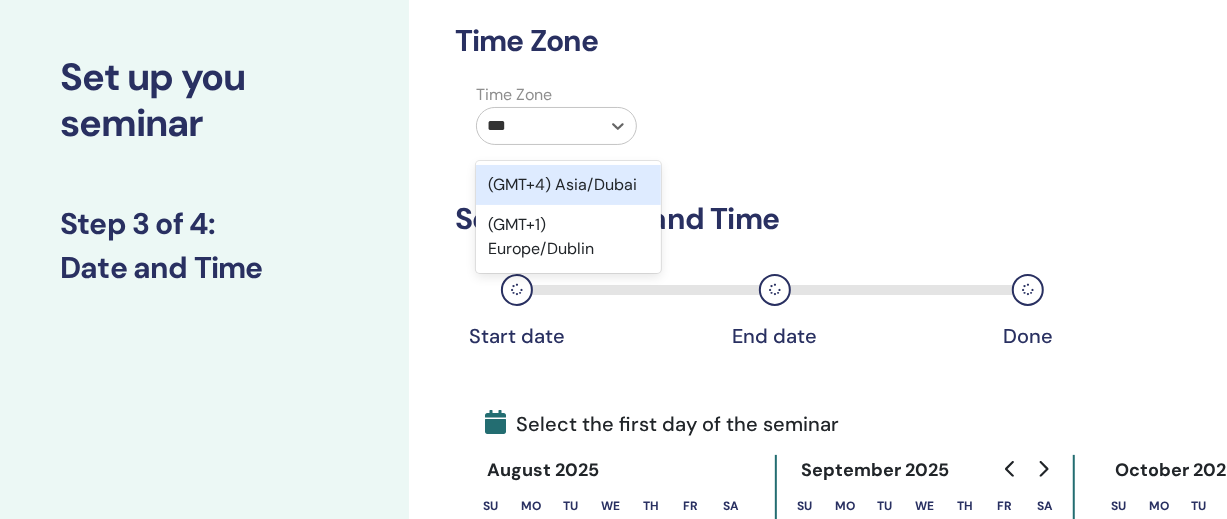 type on "****" 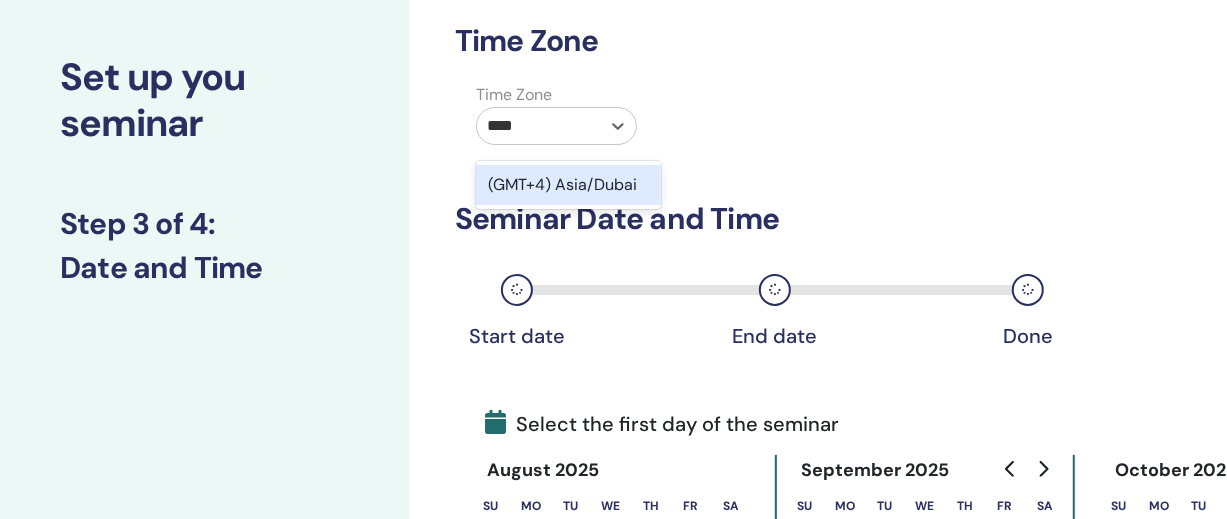 click on "(GMT+4) Asia/Dubai" at bounding box center (568, 185) 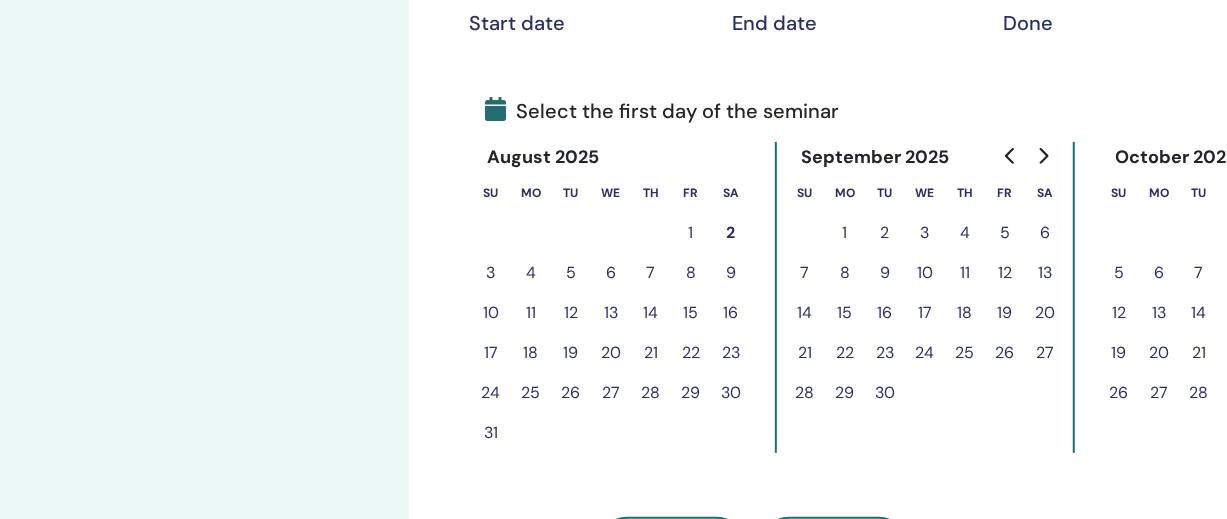 scroll, scrollTop: 406, scrollLeft: 0, axis: vertical 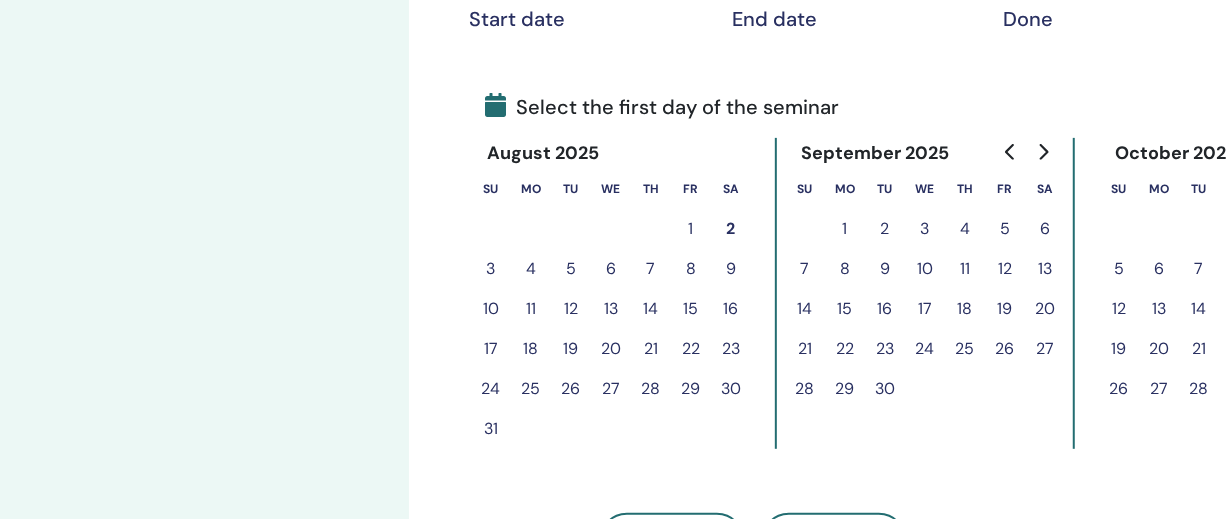 click on "21" at bounding box center [651, 349] 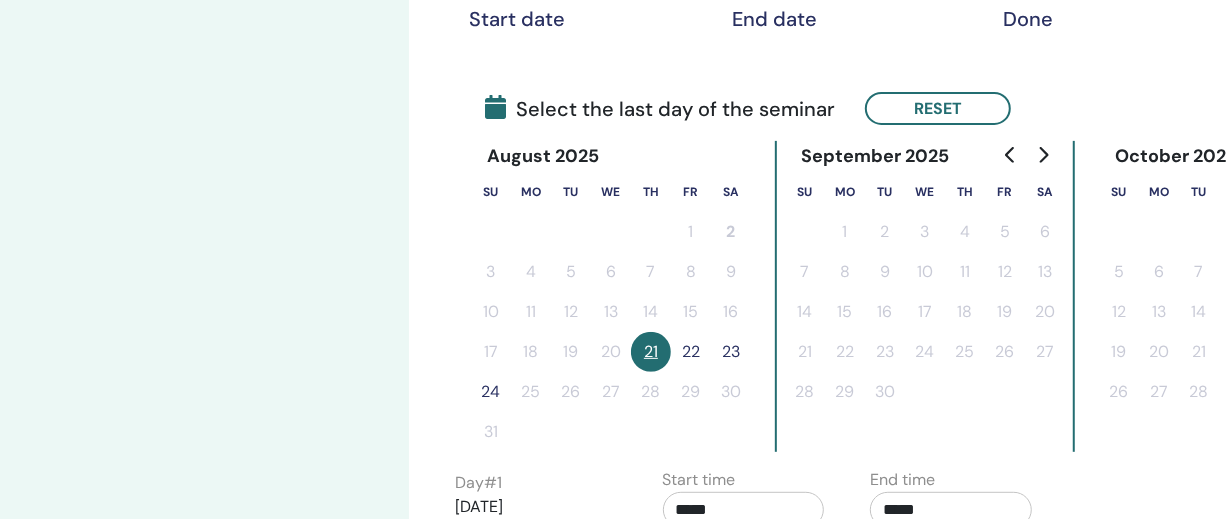 click on "22" at bounding box center [691, 352] 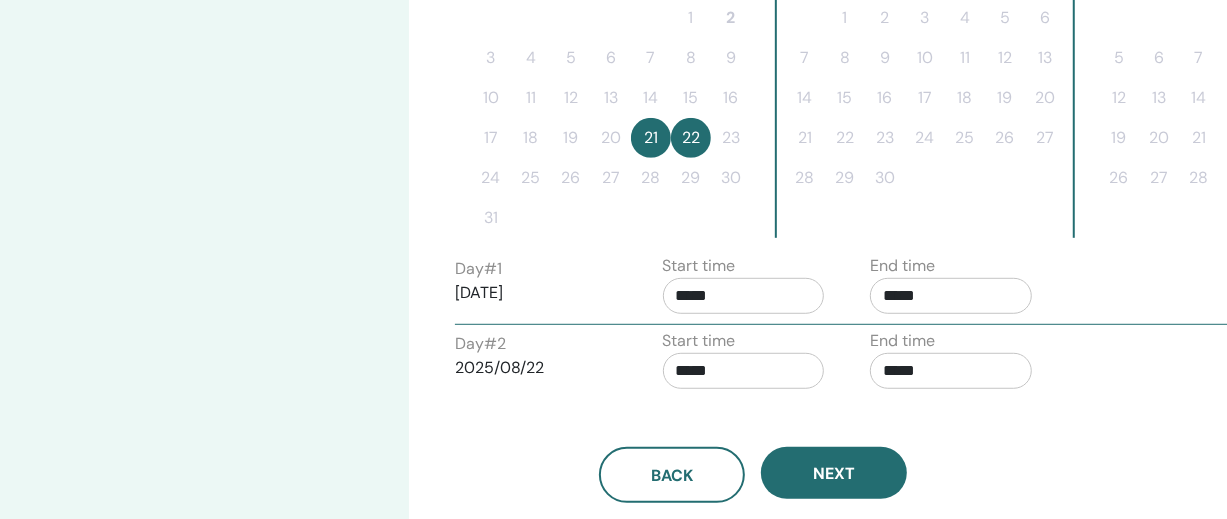 scroll, scrollTop: 659, scrollLeft: 0, axis: vertical 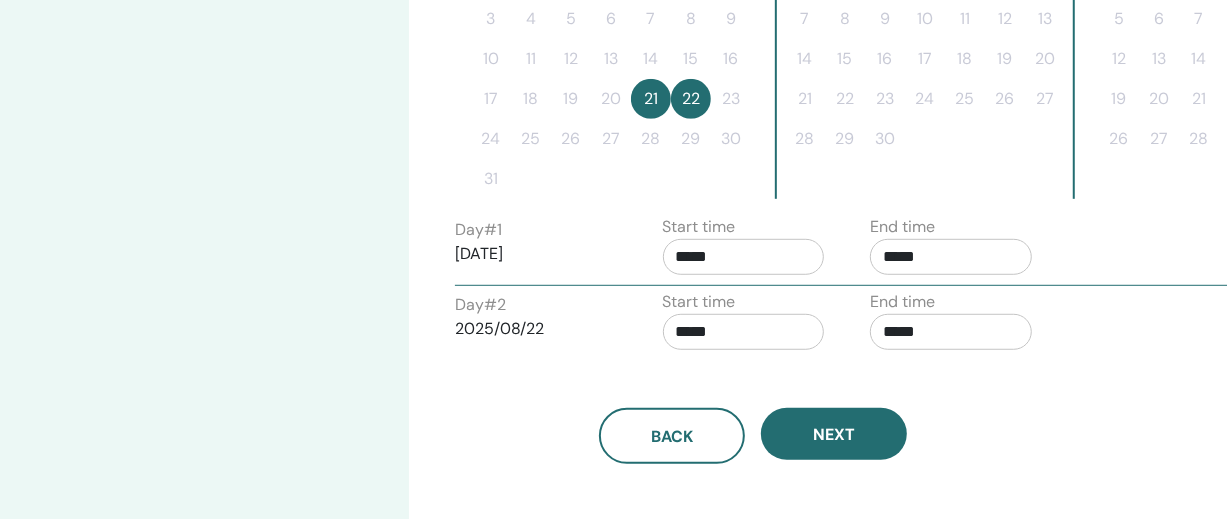 click on "*****" at bounding box center (744, 257) 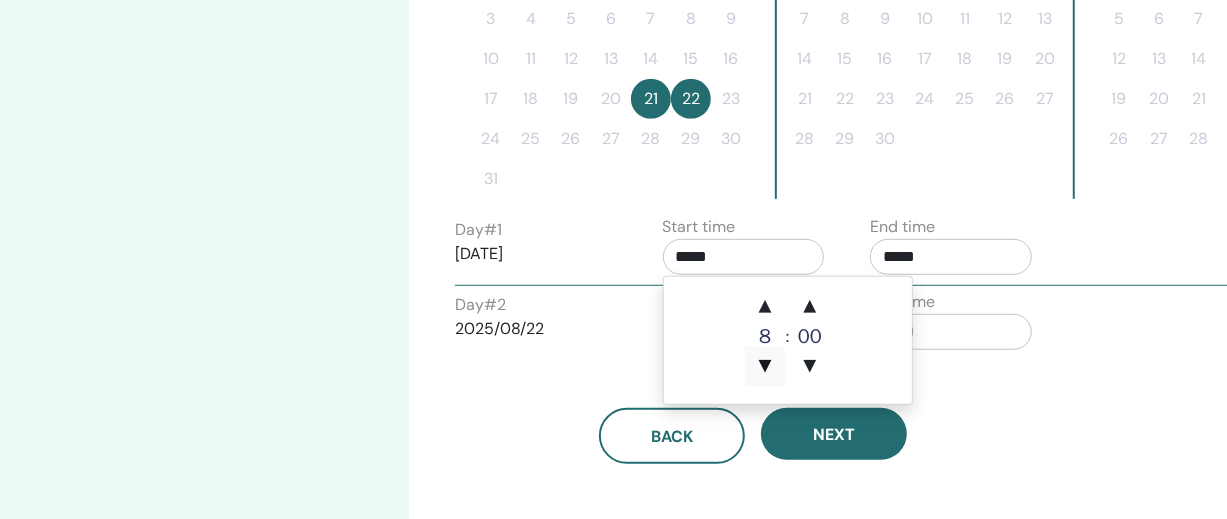 click on "▼" at bounding box center (765, 367) 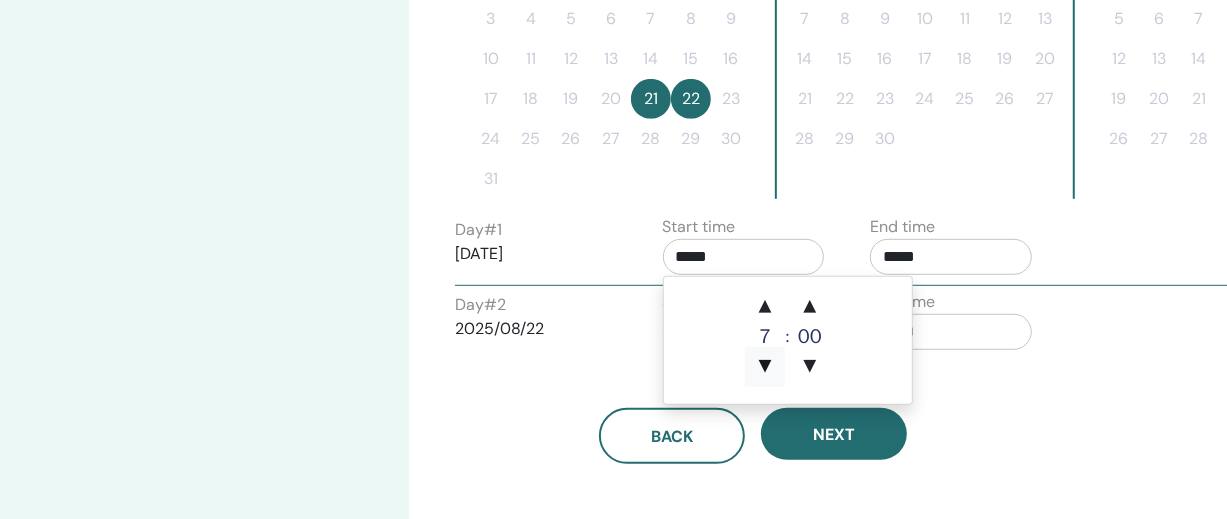 click on "▼" at bounding box center (765, 367) 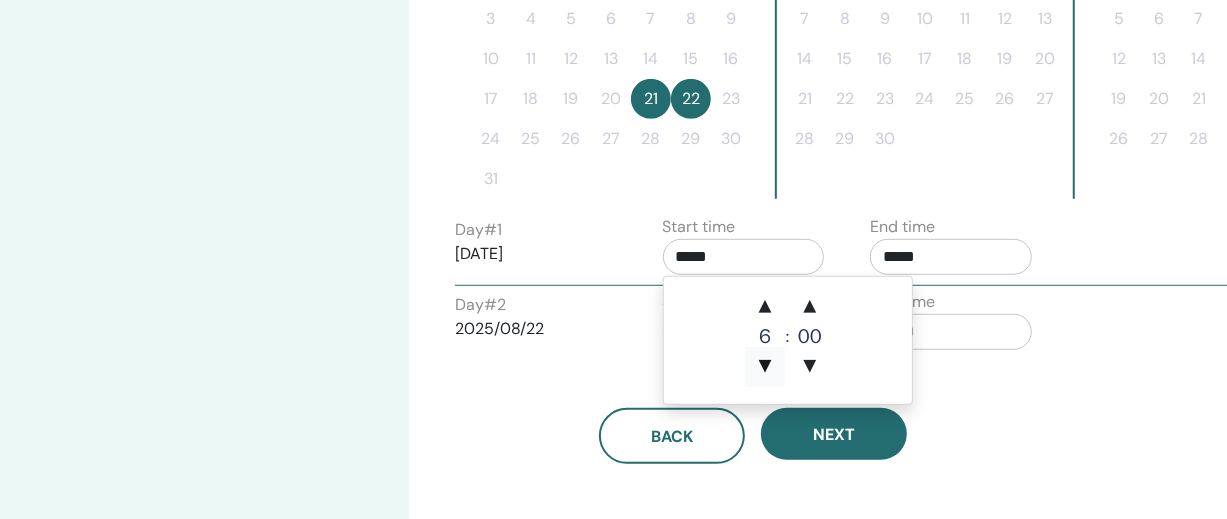 click on "▼" at bounding box center (765, 367) 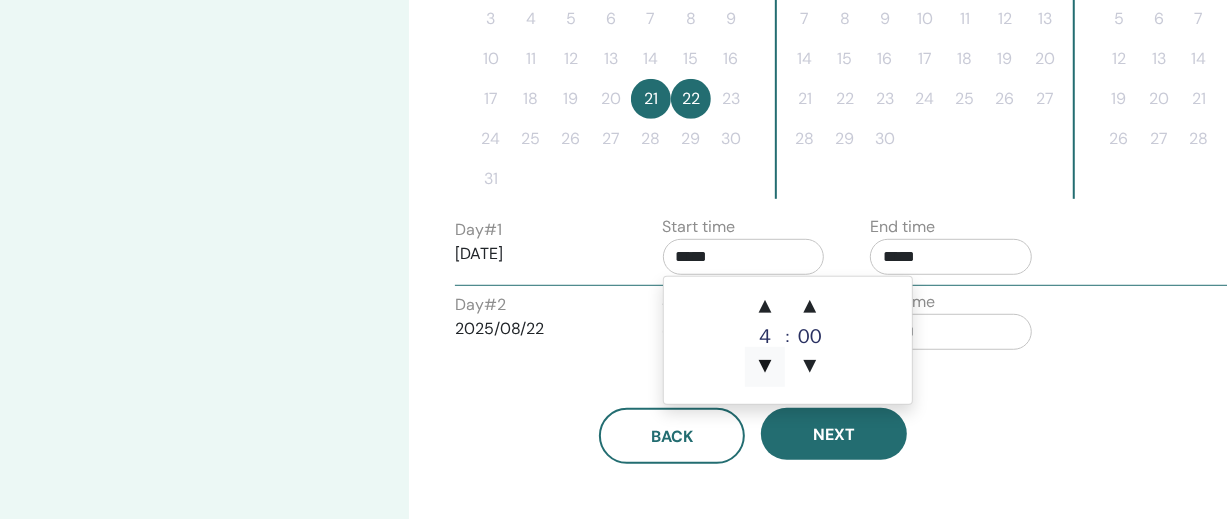 click on "▼" at bounding box center (765, 367) 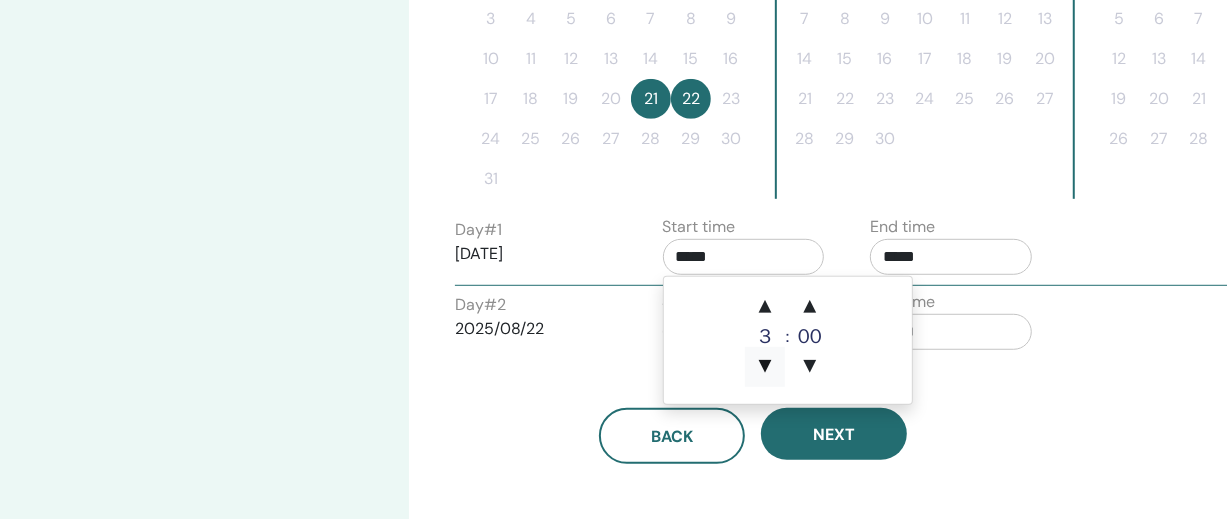 click on "▼" at bounding box center (765, 367) 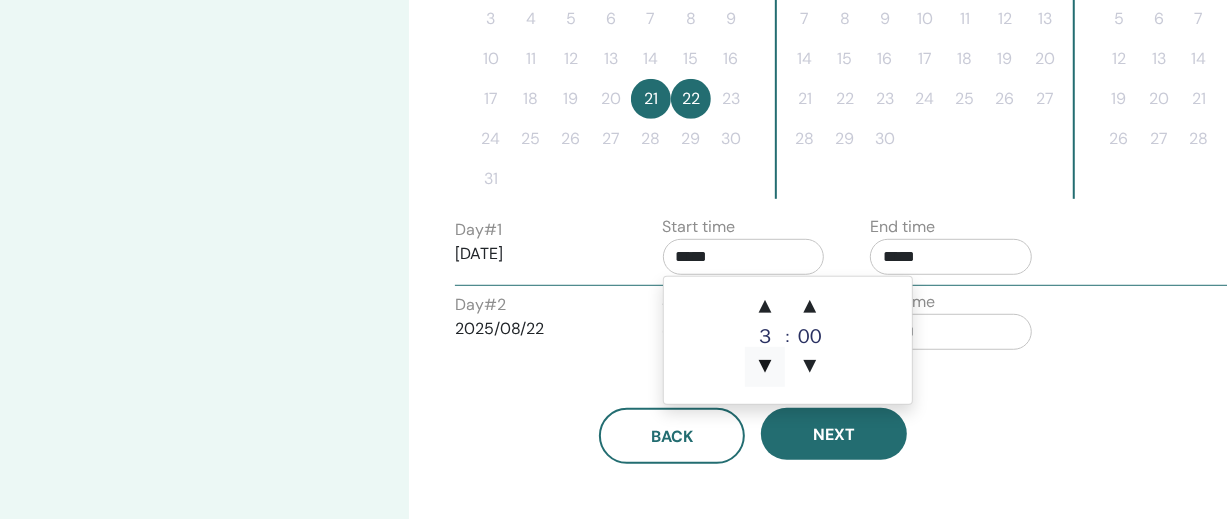 type on "*****" 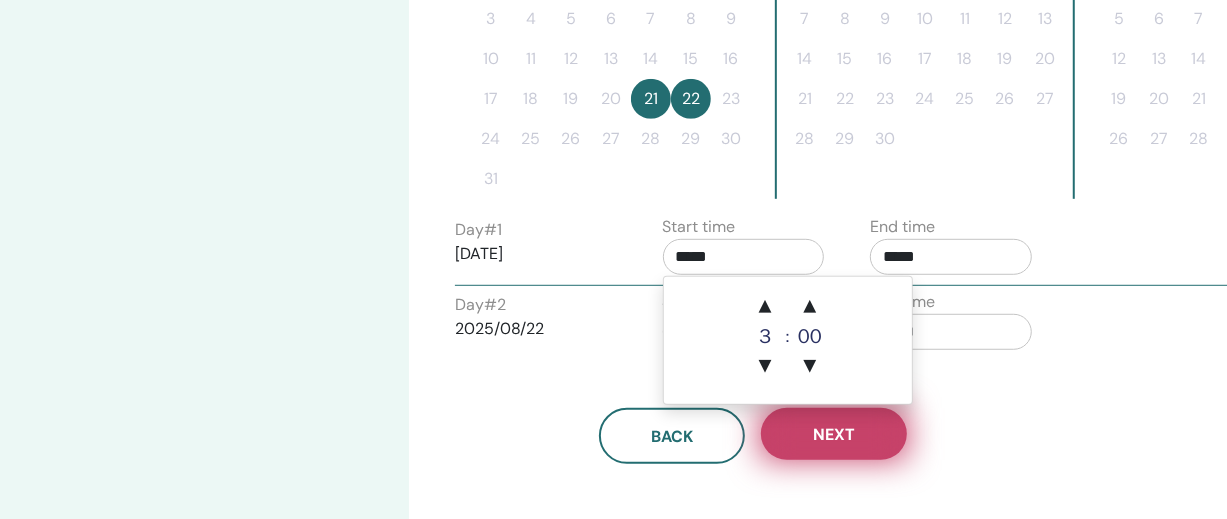 click on "Next" at bounding box center (834, 434) 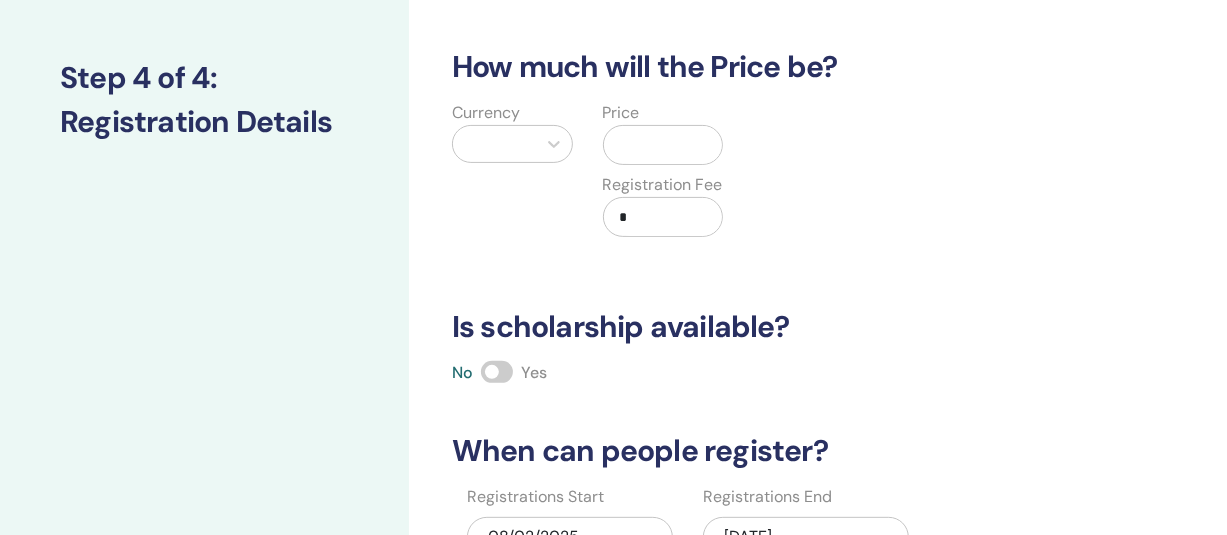 scroll, scrollTop: 231, scrollLeft: 0, axis: vertical 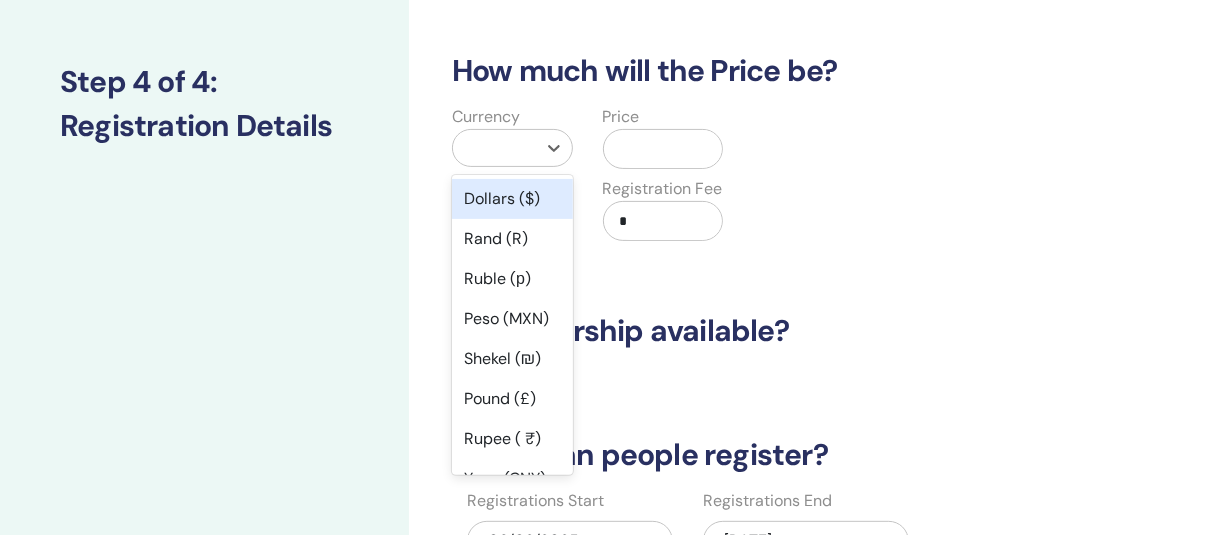 click at bounding box center [494, 148] 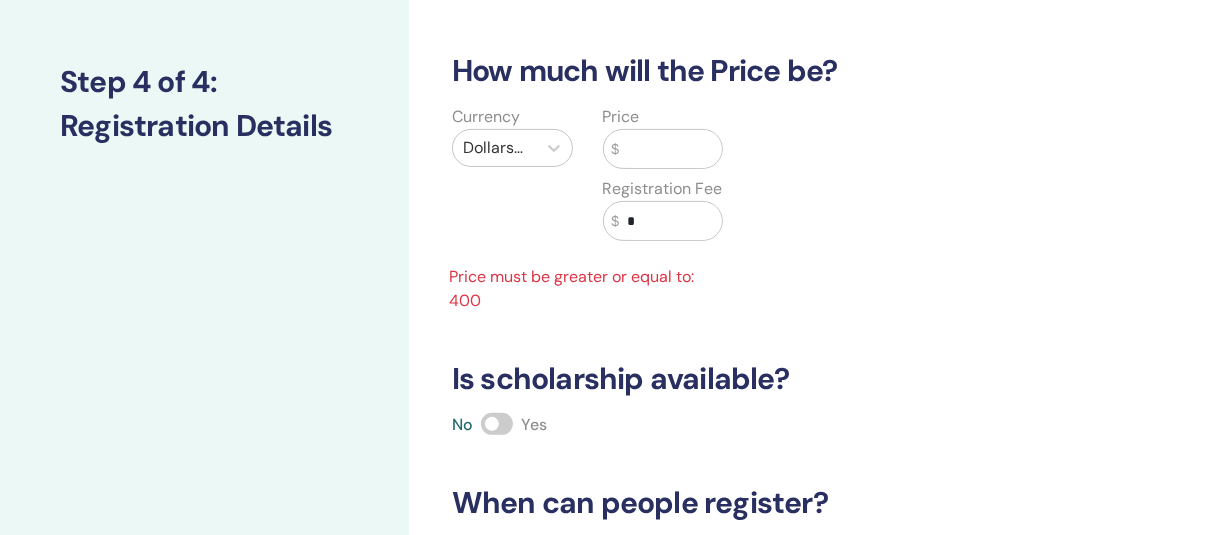 click at bounding box center [670, 149] 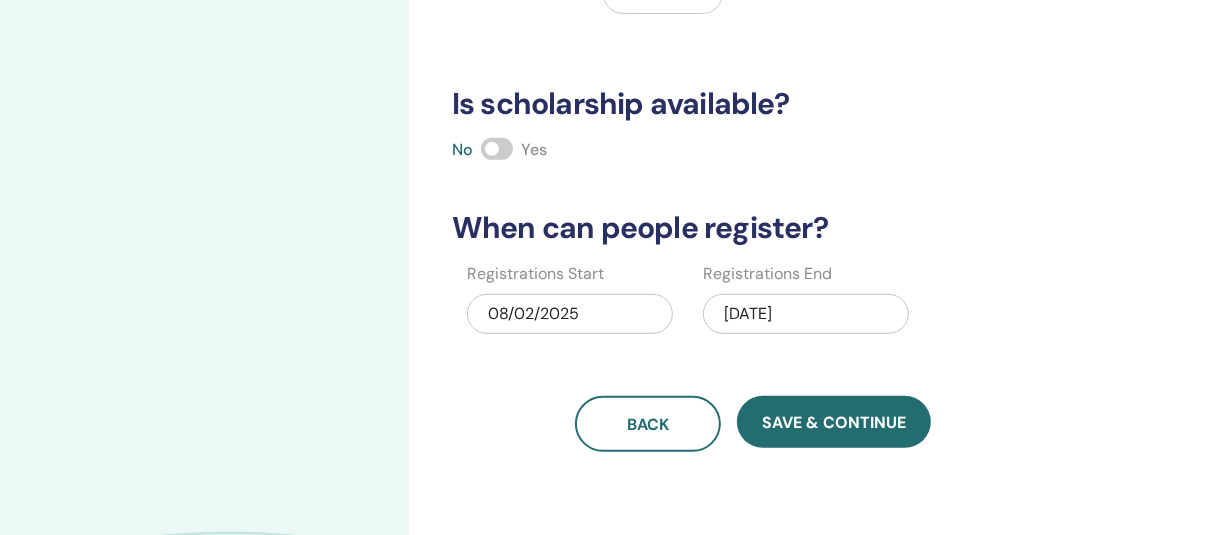 scroll, scrollTop: 509, scrollLeft: 0, axis: vertical 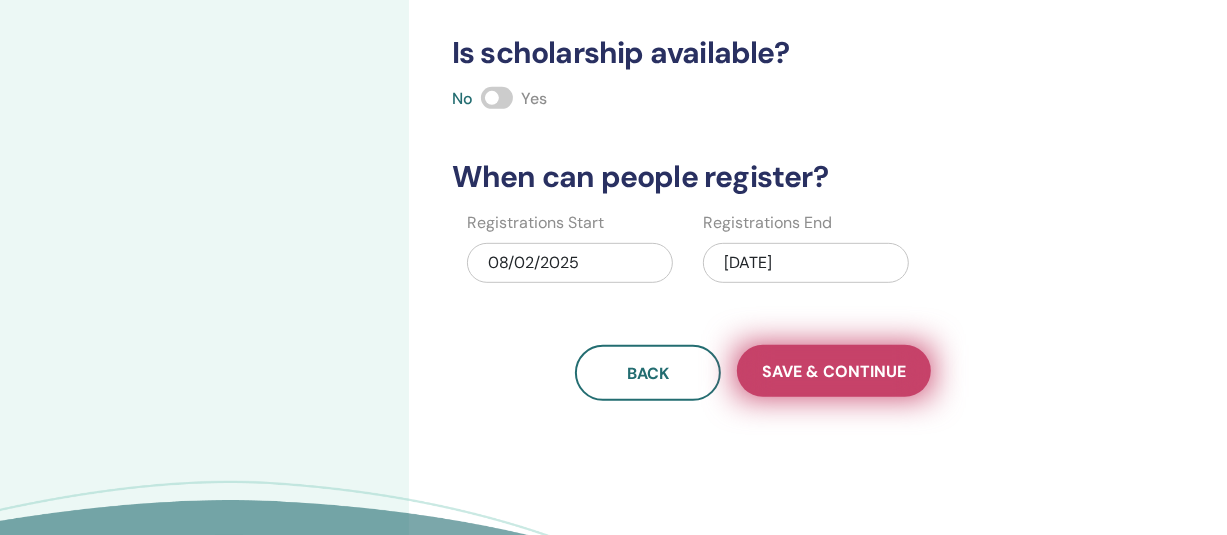 type on "***" 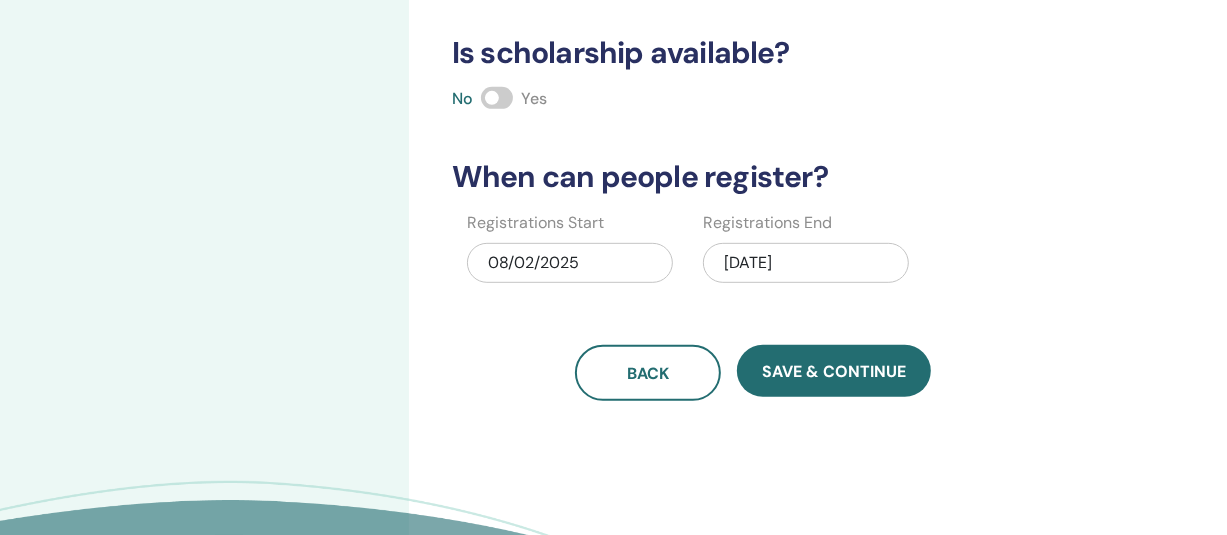 drag, startPoint x: 829, startPoint y: 366, endPoint x: 778, endPoint y: 278, distance: 101.71037 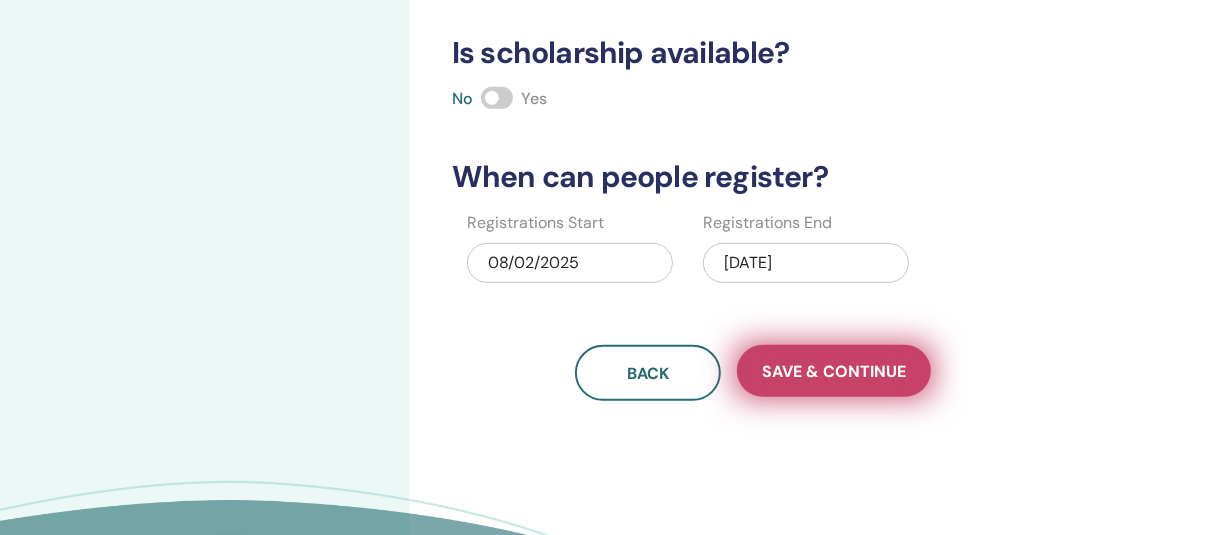 click on "Save & Continue" at bounding box center [834, 371] 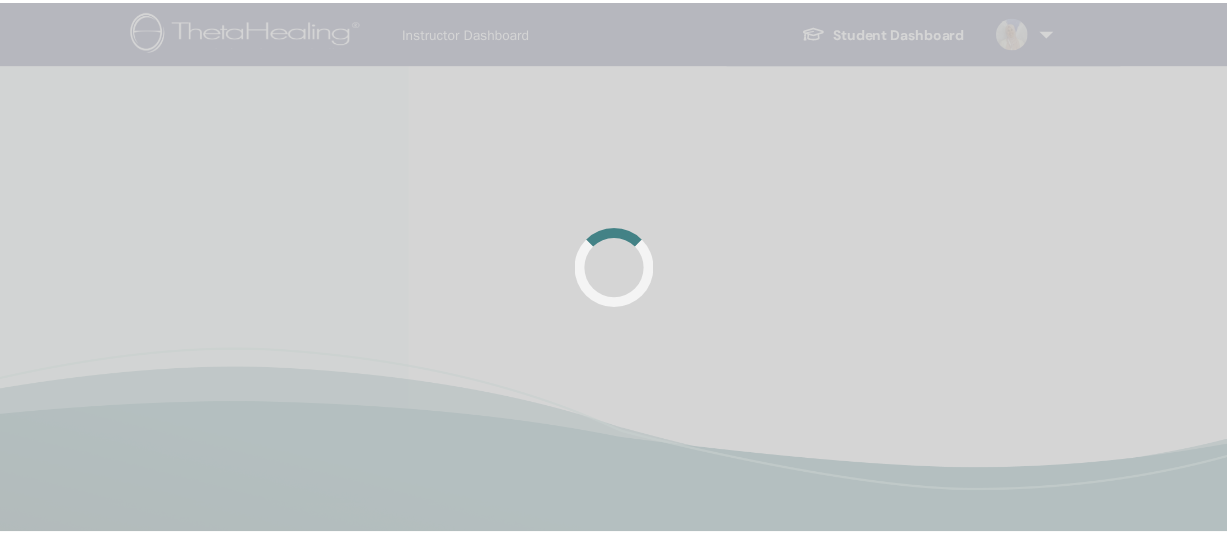 scroll, scrollTop: 0, scrollLeft: 0, axis: both 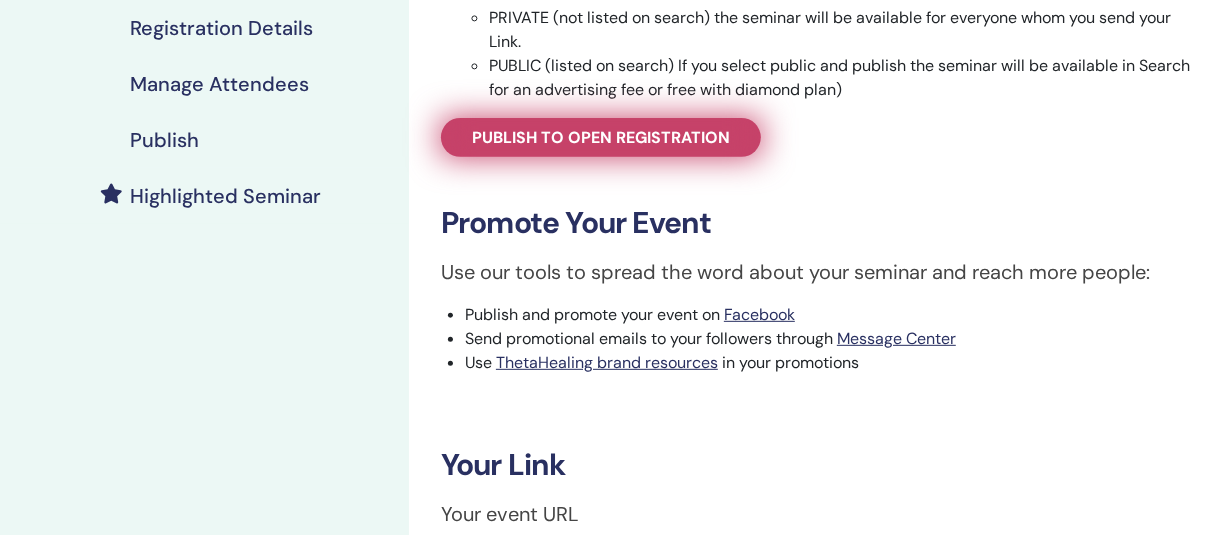 click on "Publish to open registration" at bounding box center (601, 137) 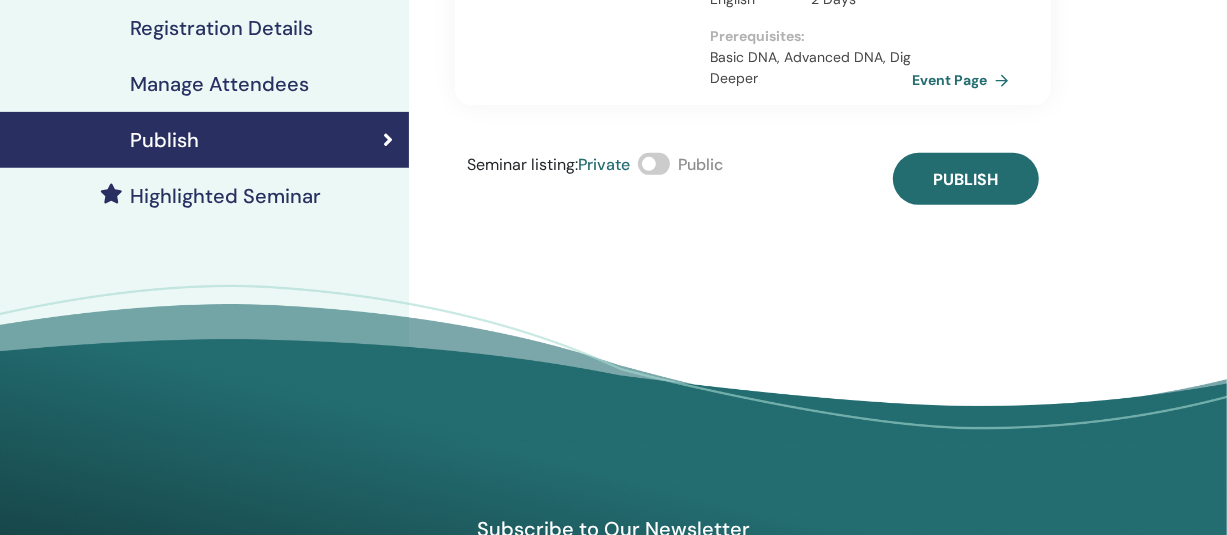 click at bounding box center [654, 164] 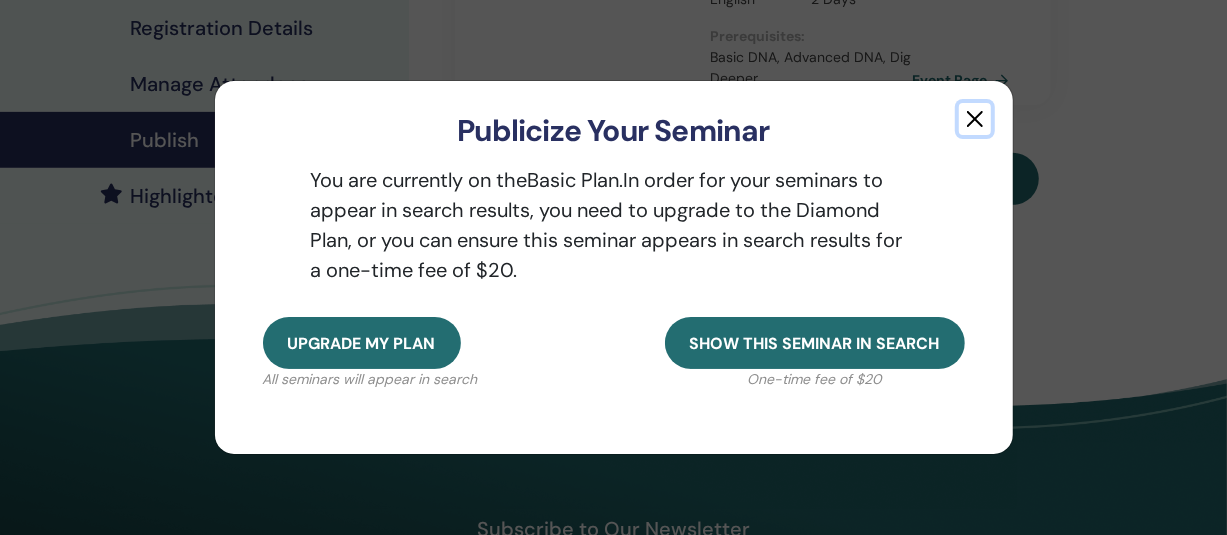 click at bounding box center [975, 119] 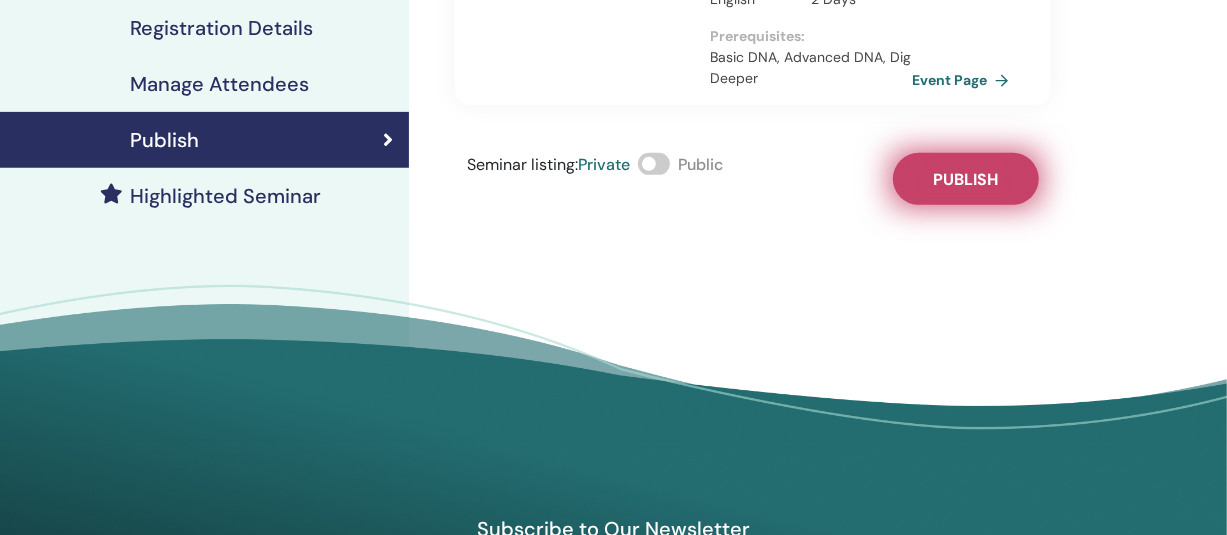 click on "Publish" at bounding box center (966, 179) 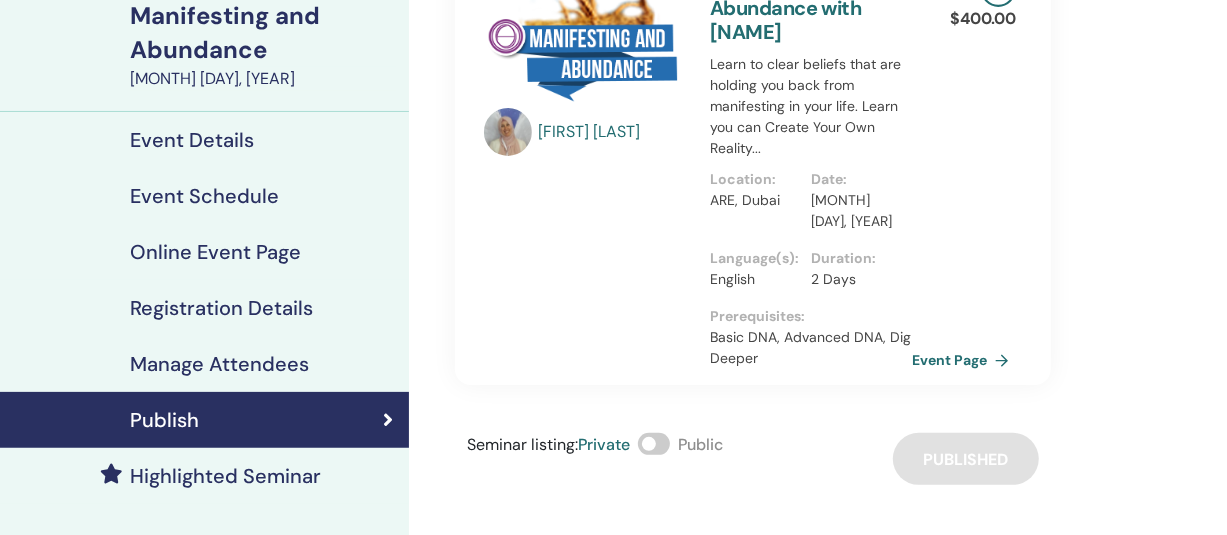 scroll, scrollTop: 51, scrollLeft: 0, axis: vertical 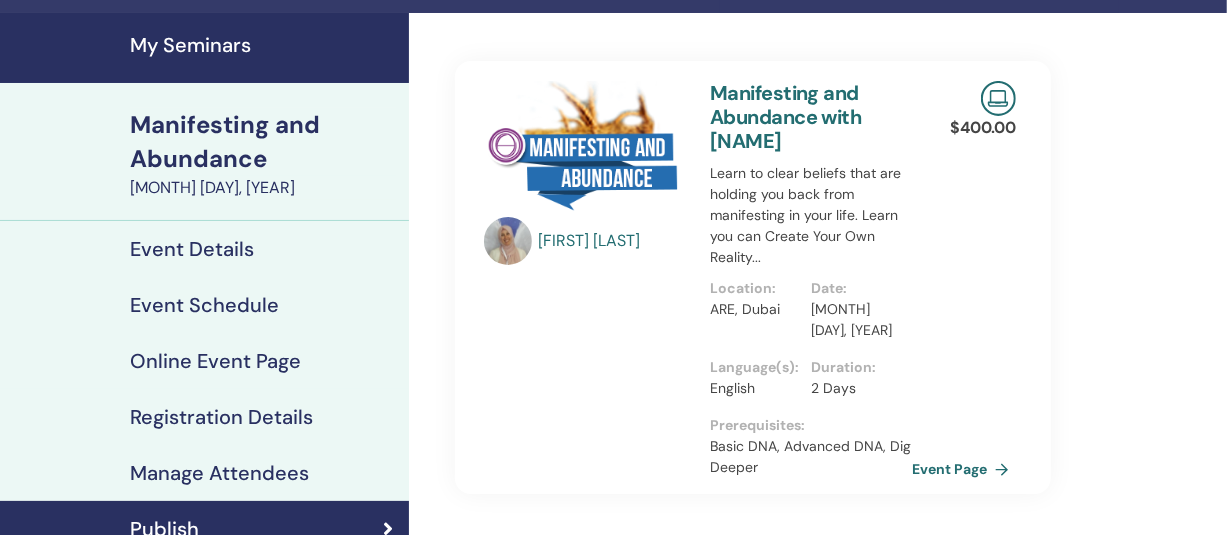 click on "My Seminars" at bounding box center [263, 45] 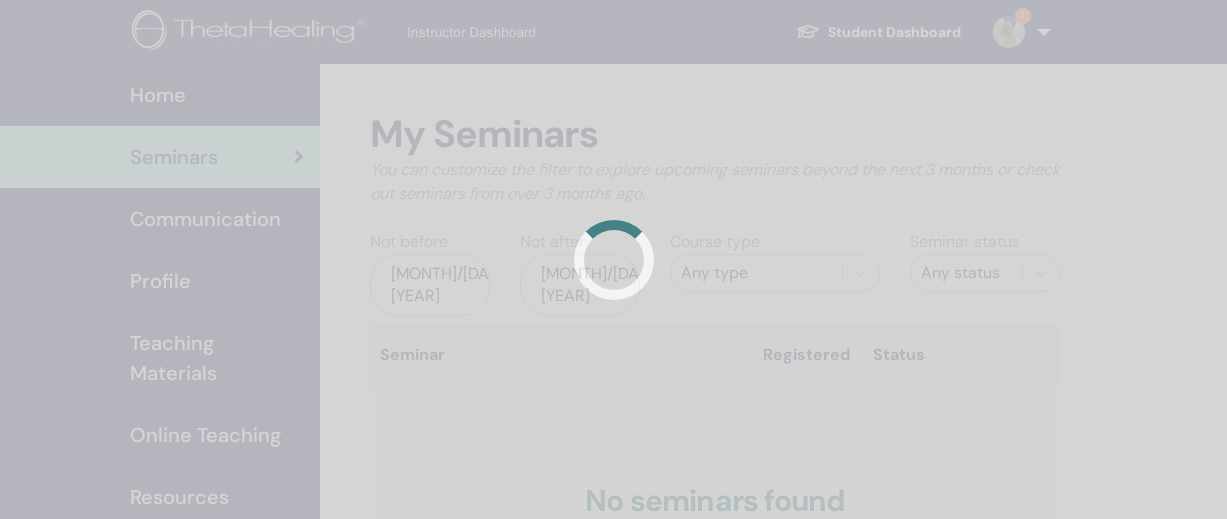 scroll, scrollTop: 0, scrollLeft: 0, axis: both 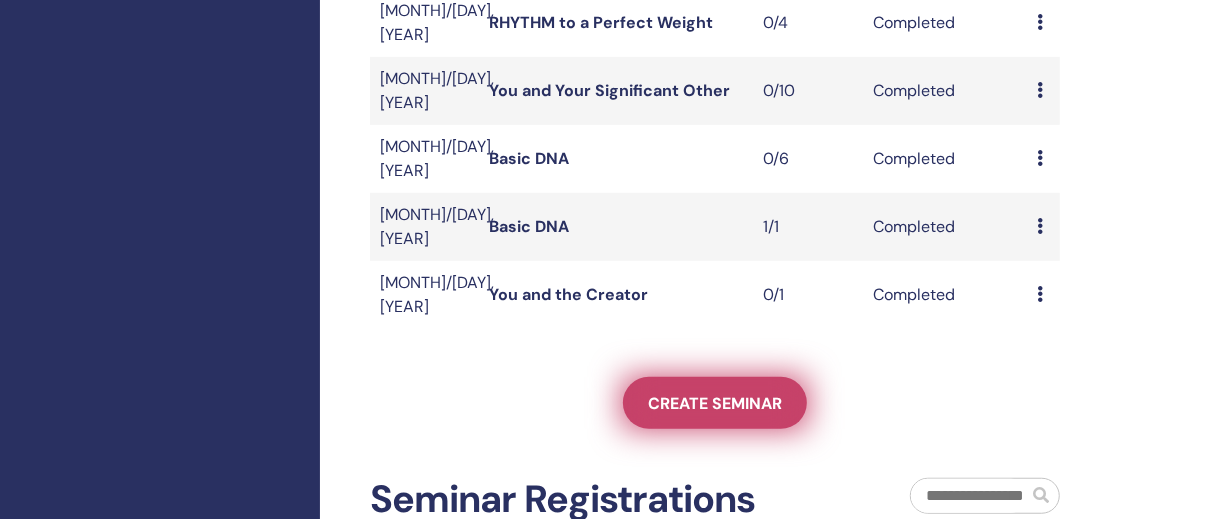 click on "Create seminar" at bounding box center (715, 403) 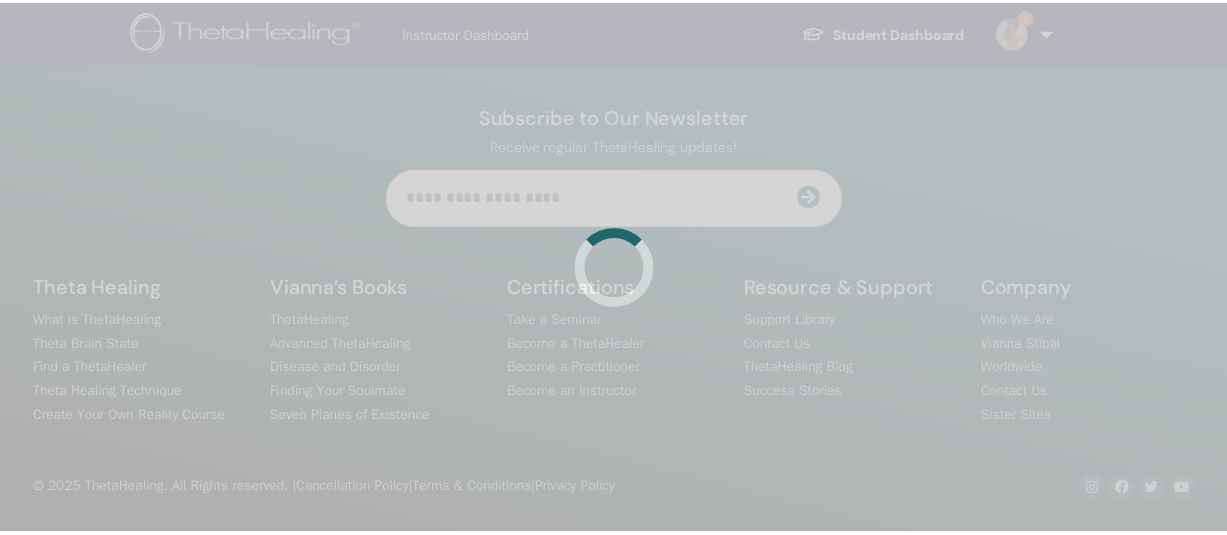 scroll, scrollTop: 0, scrollLeft: 0, axis: both 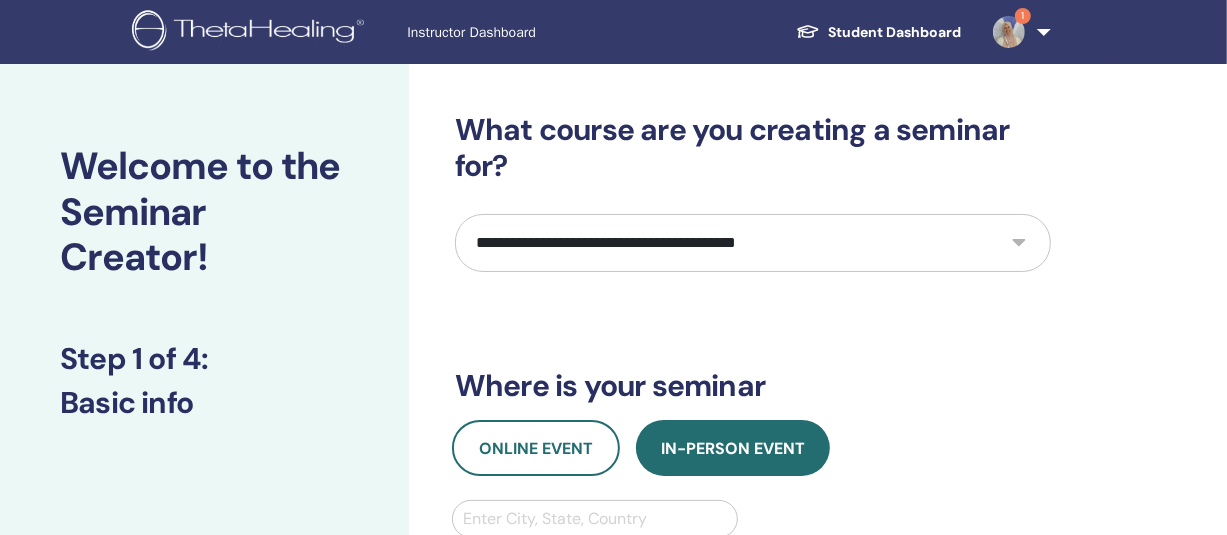 click on "**********" at bounding box center (753, 243) 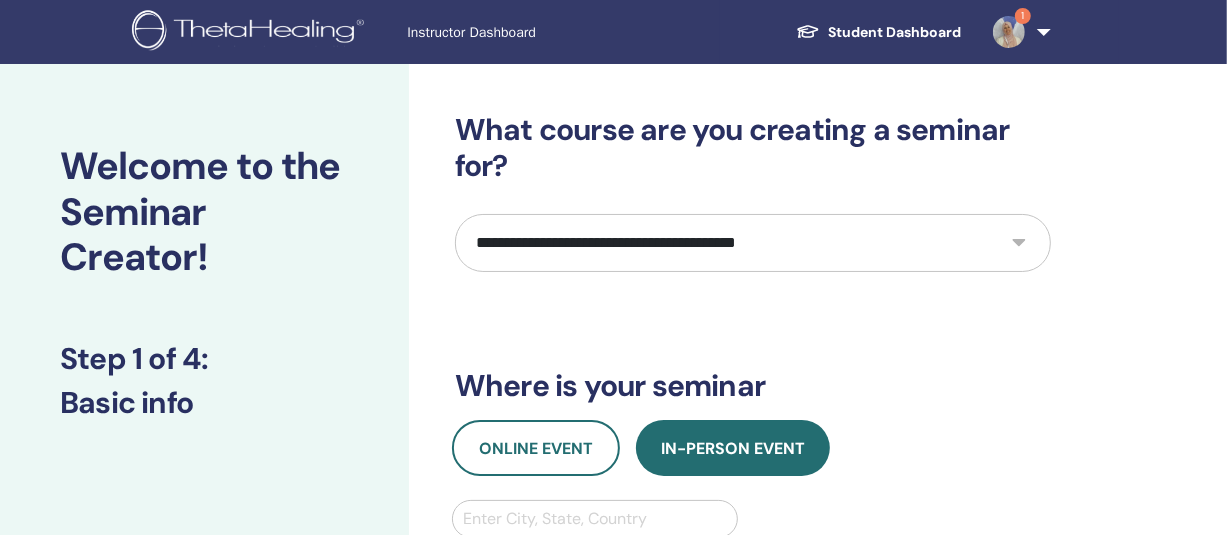 select on "*" 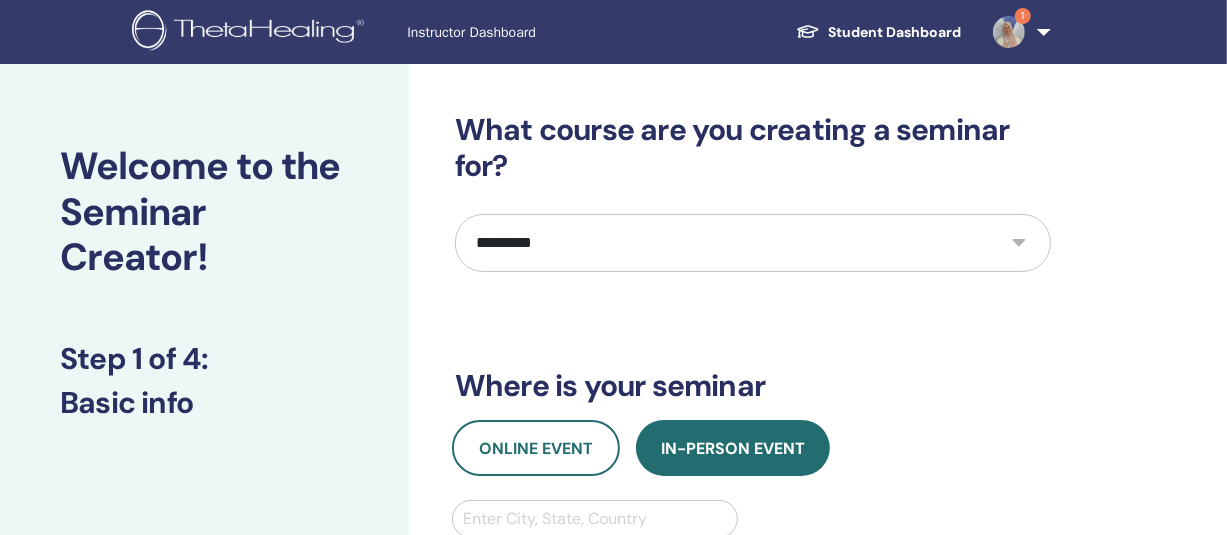 click on "**********" at bounding box center (753, 243) 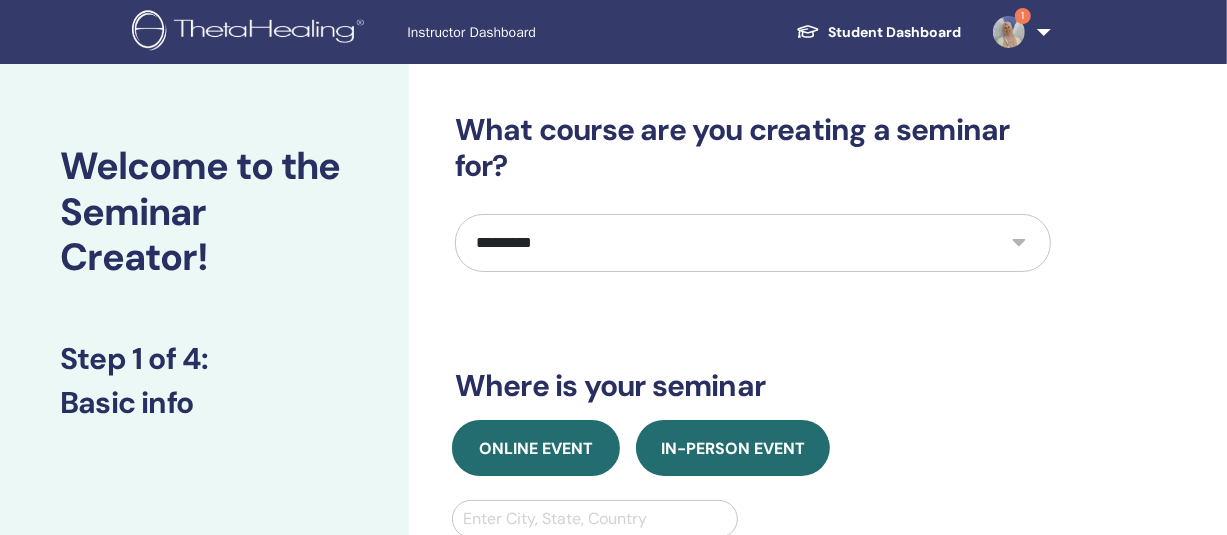 click on "Online Event" at bounding box center [536, 448] 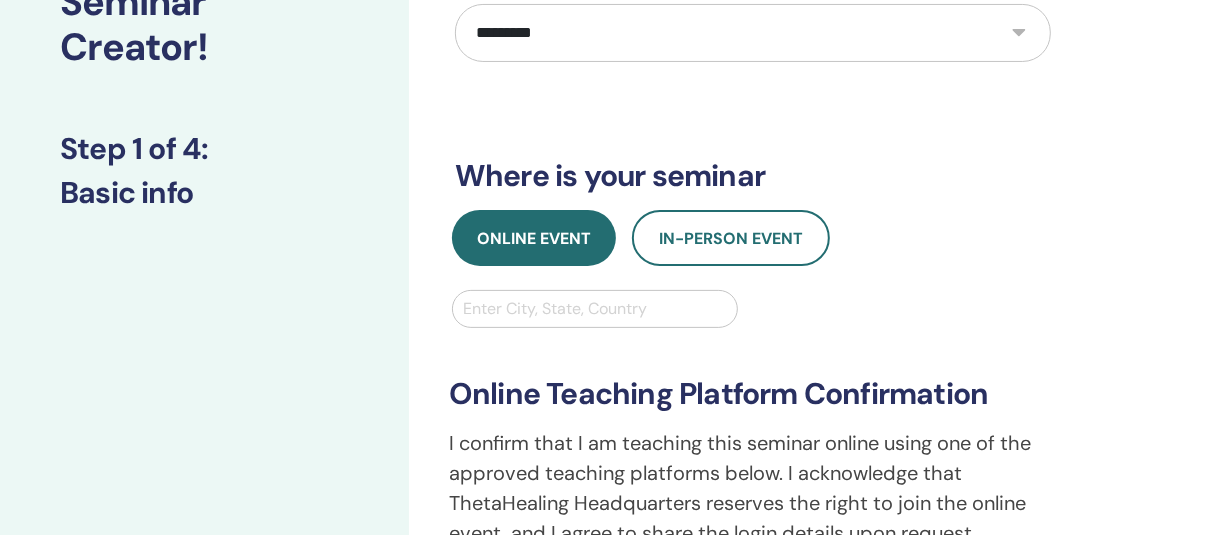scroll, scrollTop: 220, scrollLeft: 0, axis: vertical 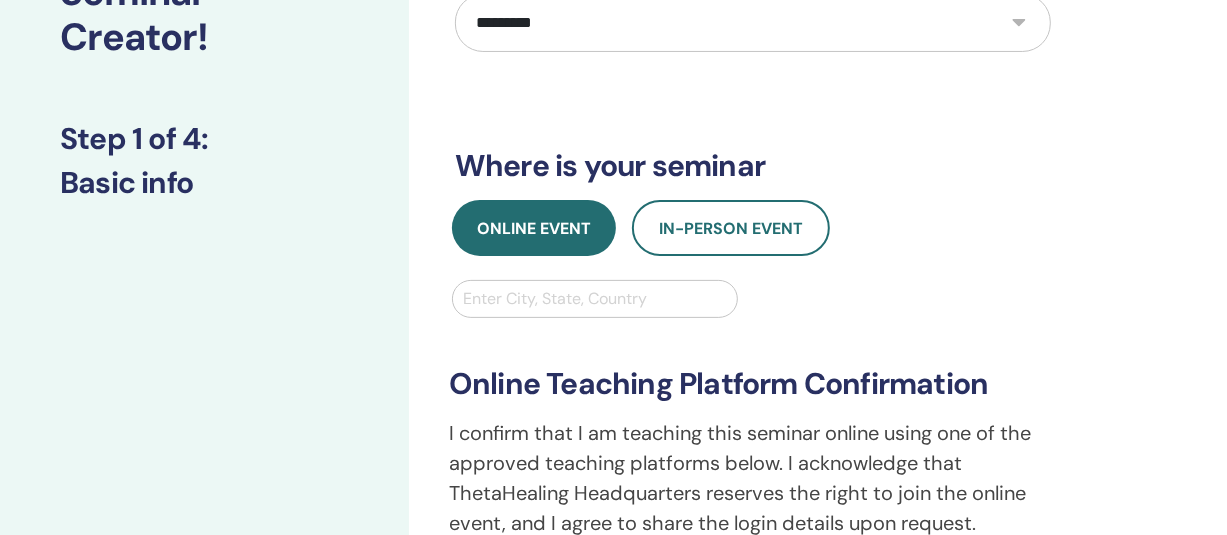 click at bounding box center [595, 299] 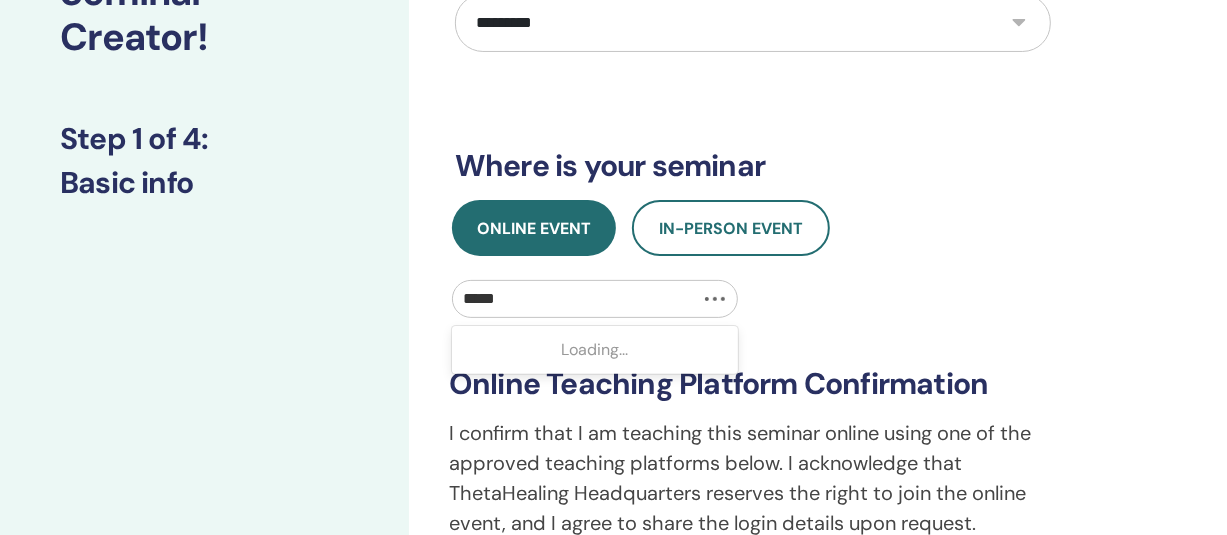 type on "******" 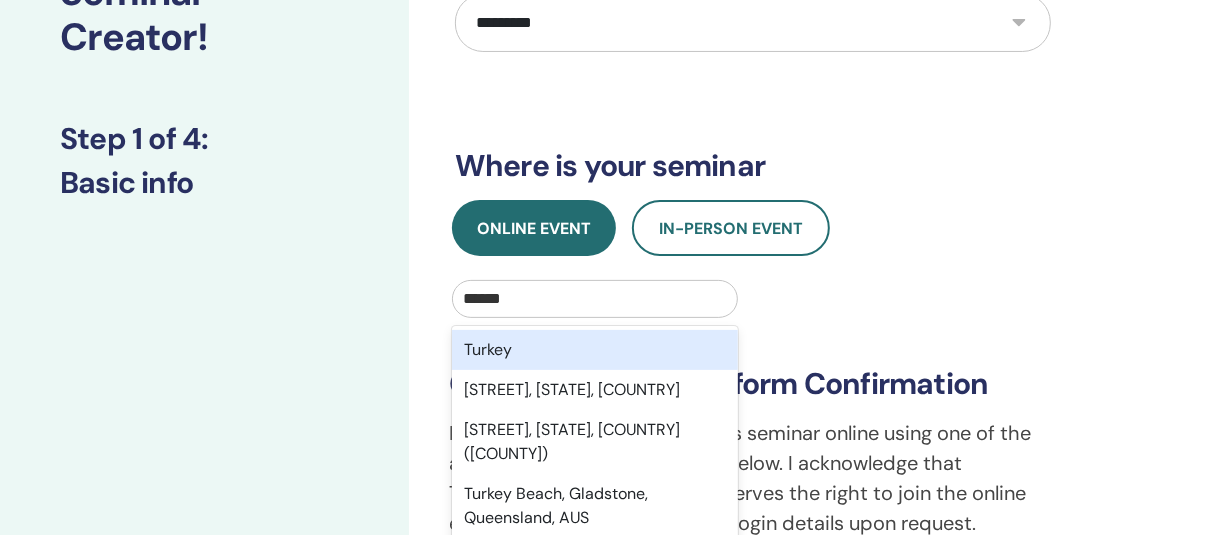click on "Turkey" at bounding box center [595, 350] 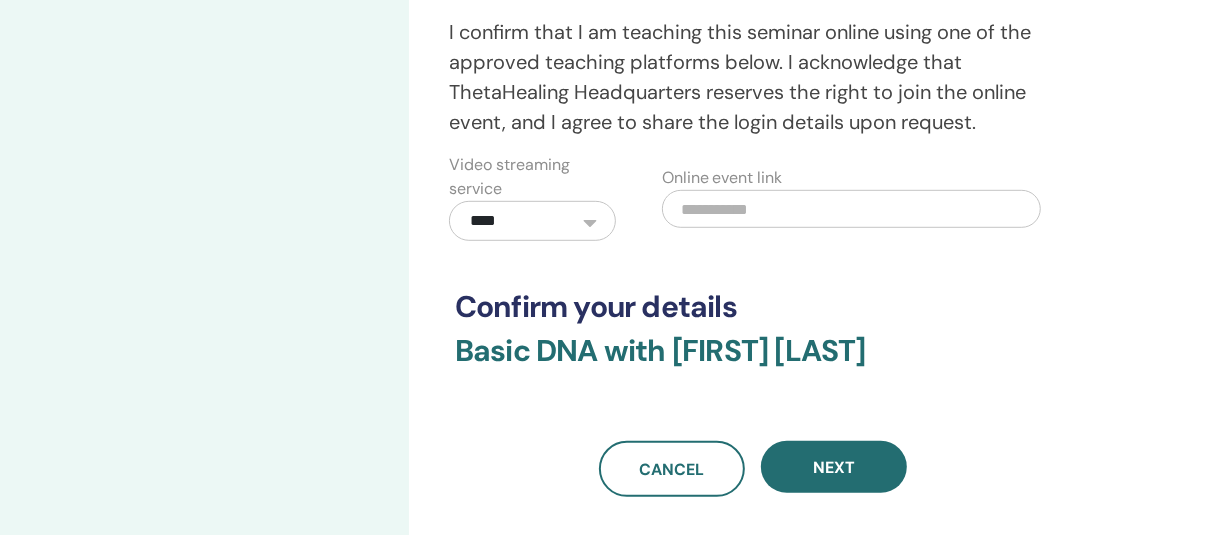 scroll, scrollTop: 629, scrollLeft: 0, axis: vertical 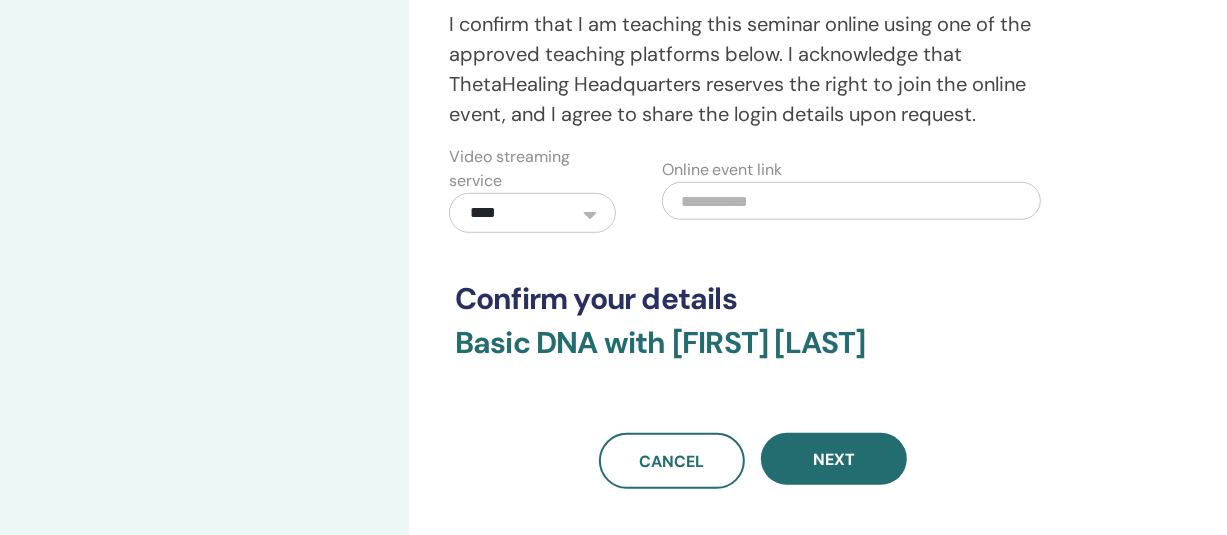 click at bounding box center [851, 201] 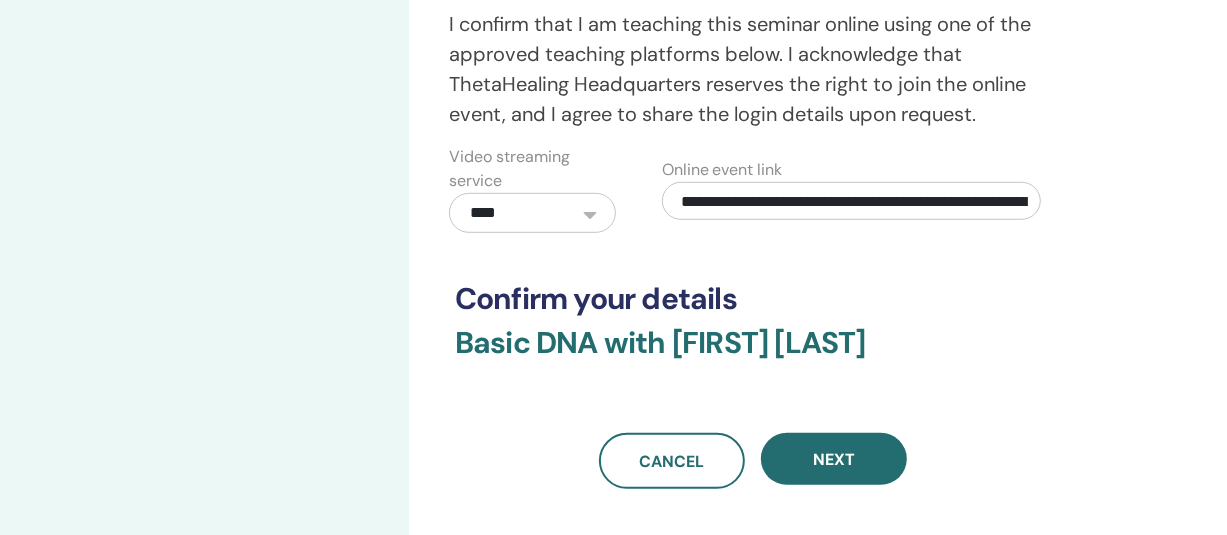 scroll, scrollTop: 0, scrollLeft: 314, axis: horizontal 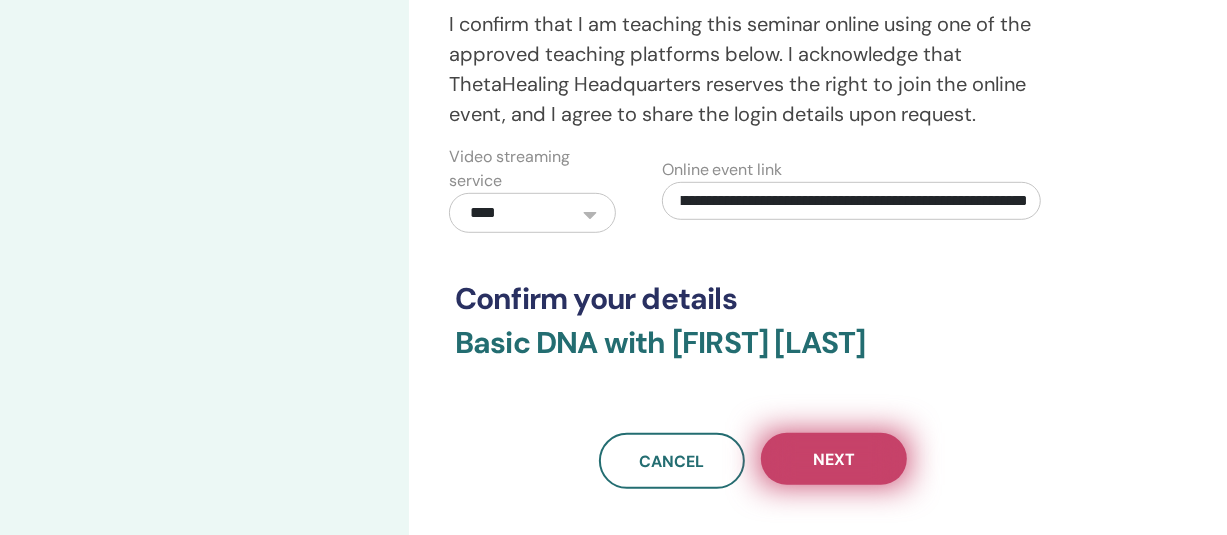 type on "**********" 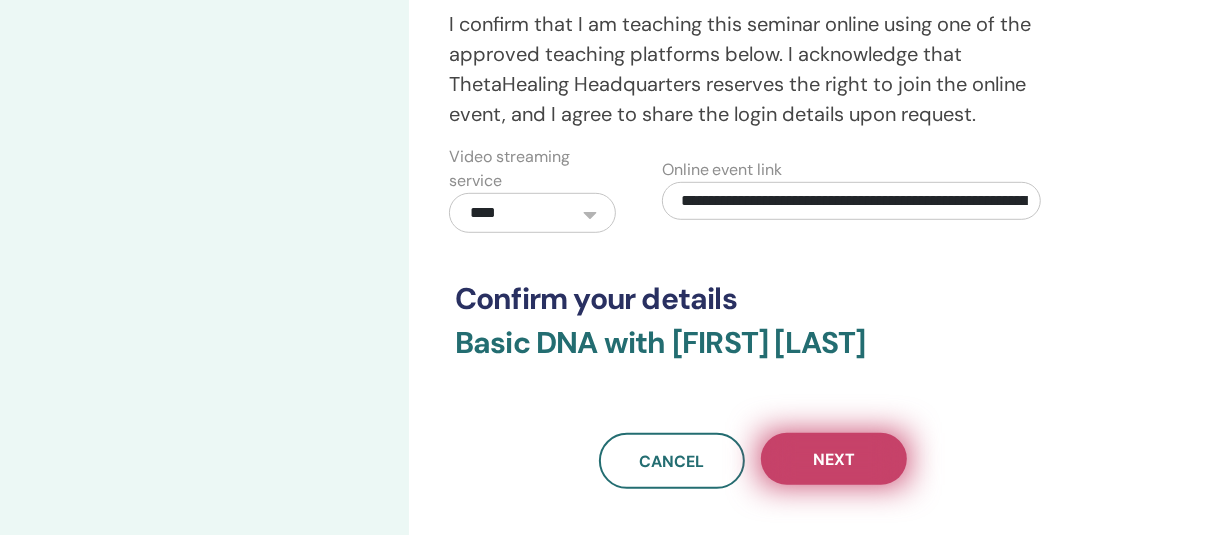 click on "Next" at bounding box center [834, 459] 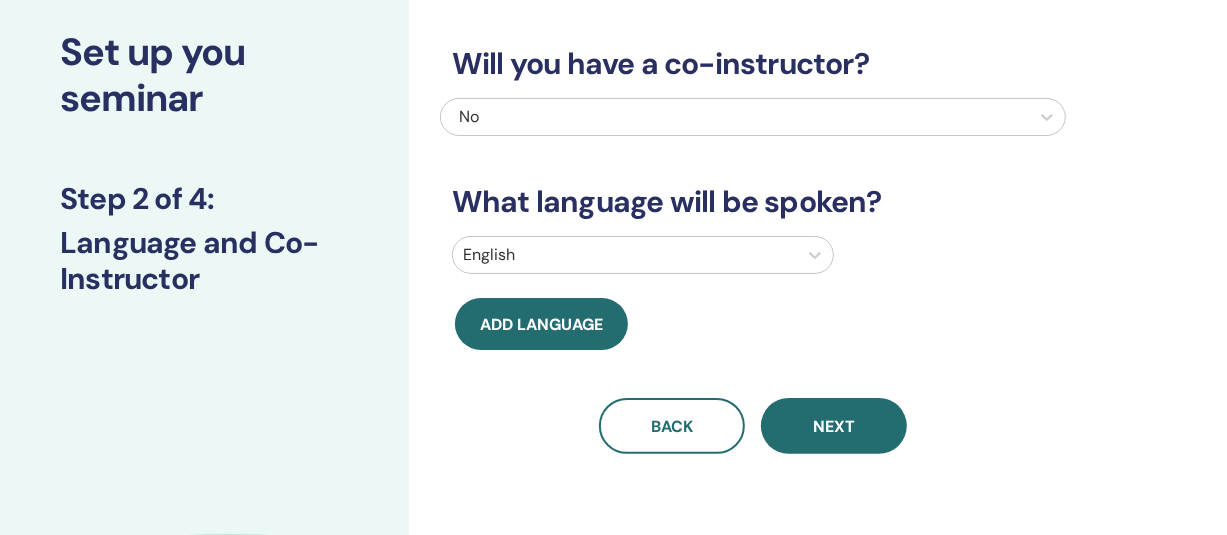 scroll, scrollTop: 107, scrollLeft: 0, axis: vertical 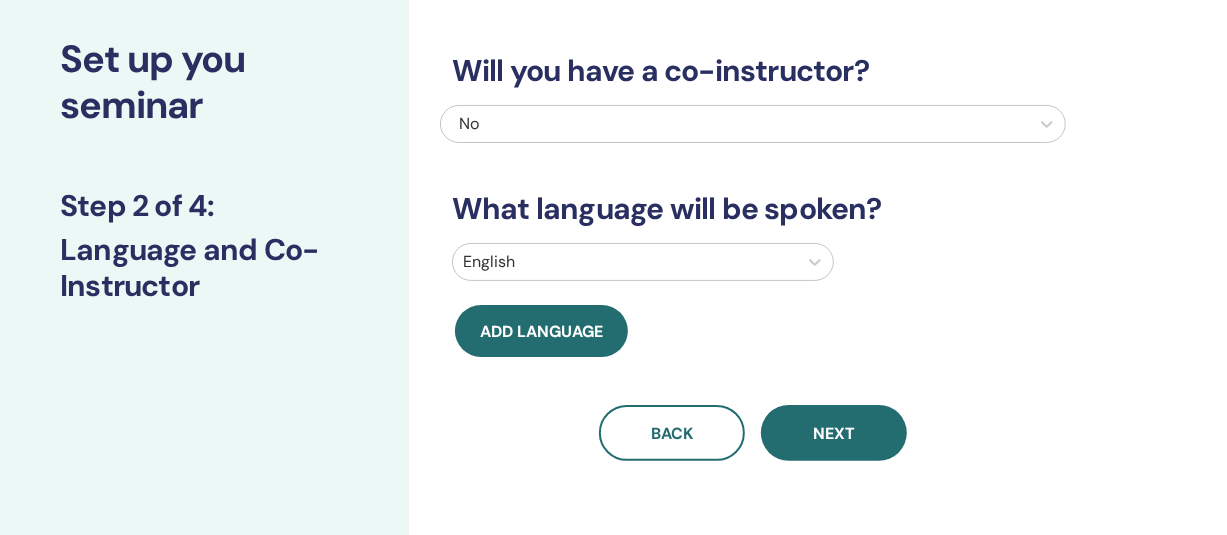 click on "English" at bounding box center (643, 262) 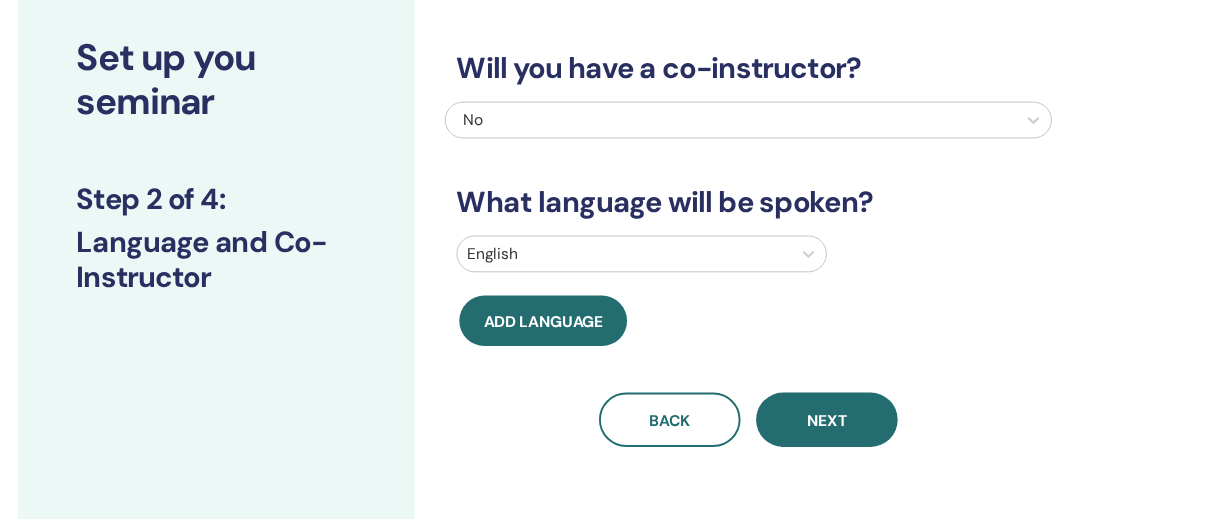 scroll, scrollTop: 169, scrollLeft: 0, axis: vertical 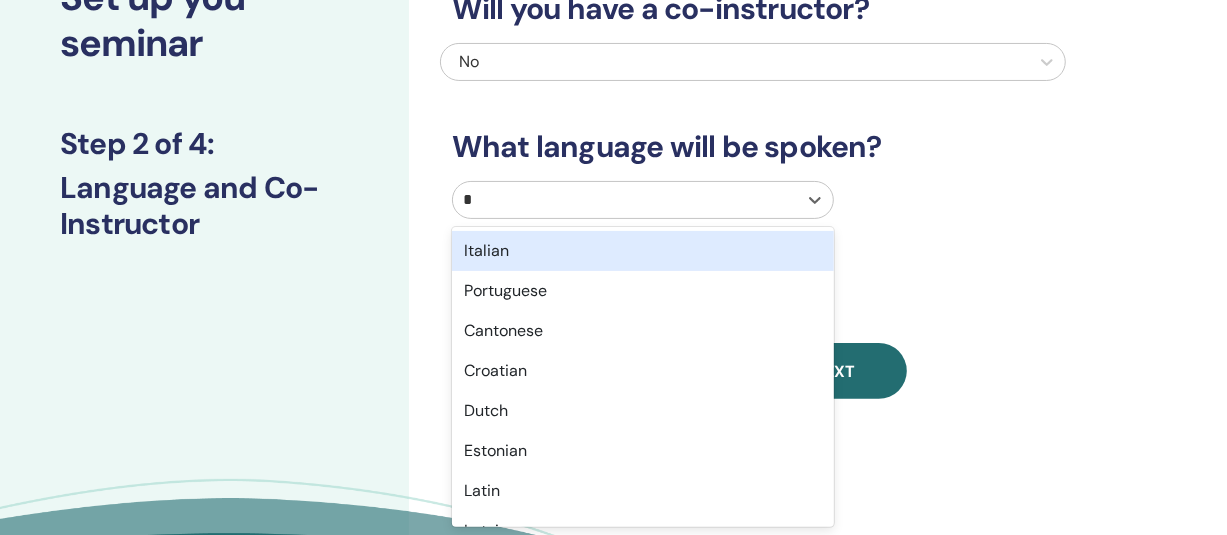 type on "**" 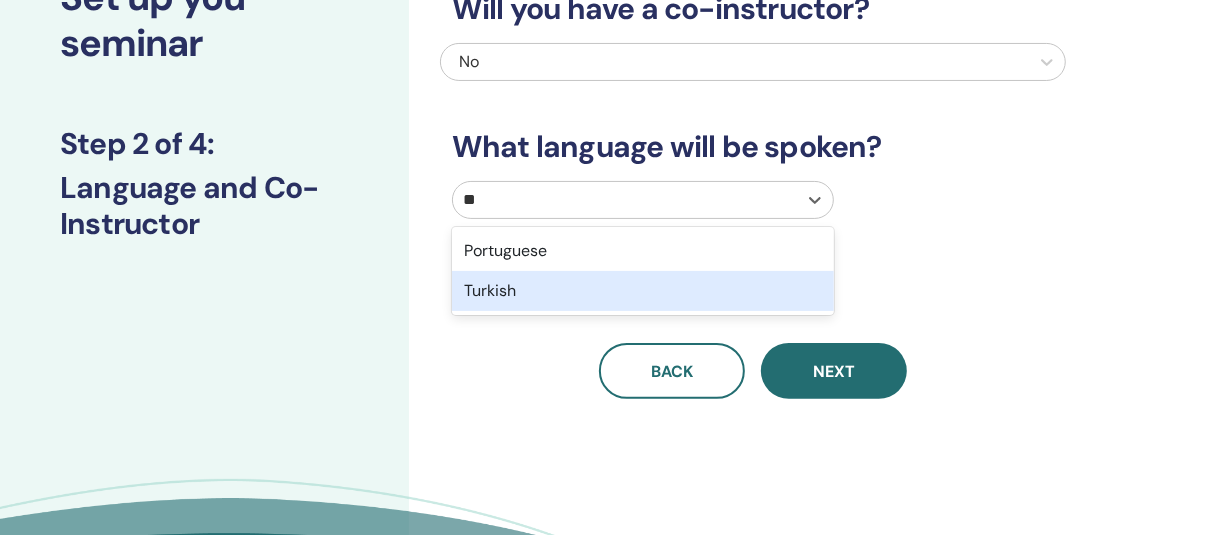 click on "Turkish" at bounding box center [643, 291] 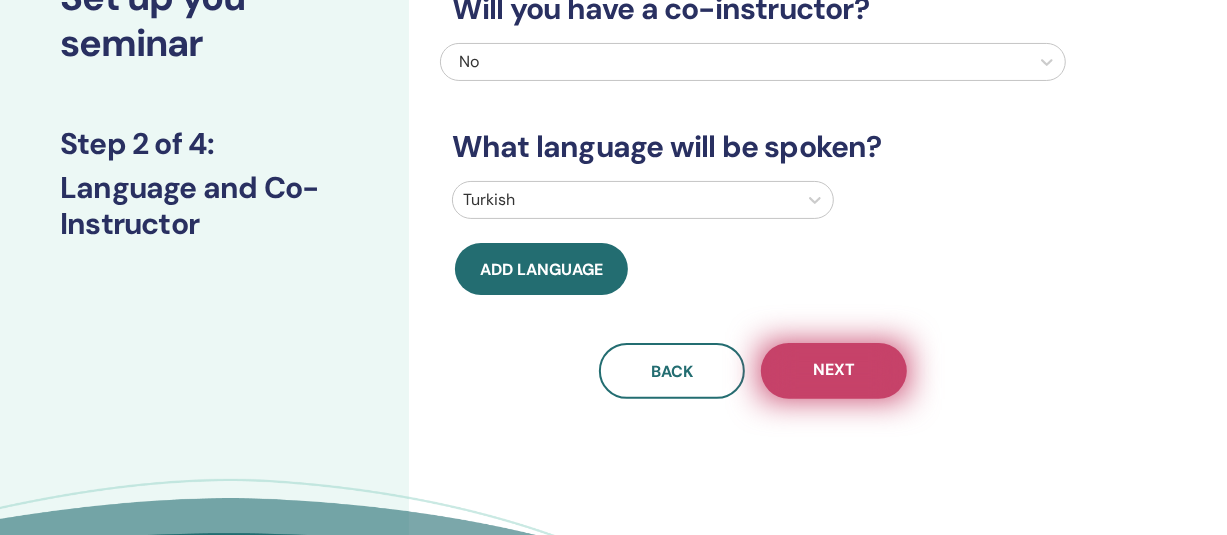 click on "Next" at bounding box center (834, 371) 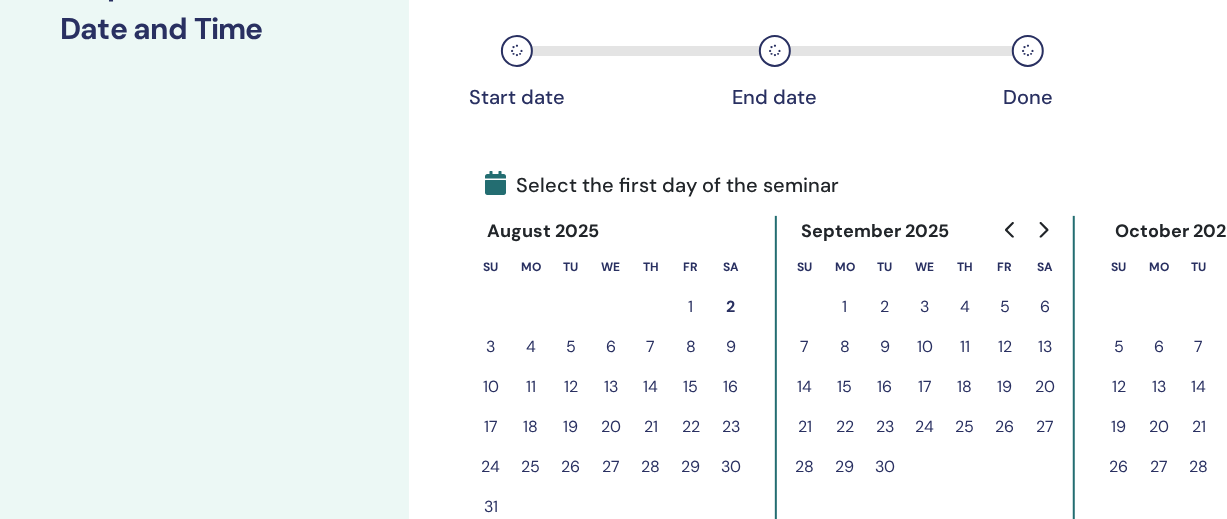 scroll, scrollTop: 454, scrollLeft: 0, axis: vertical 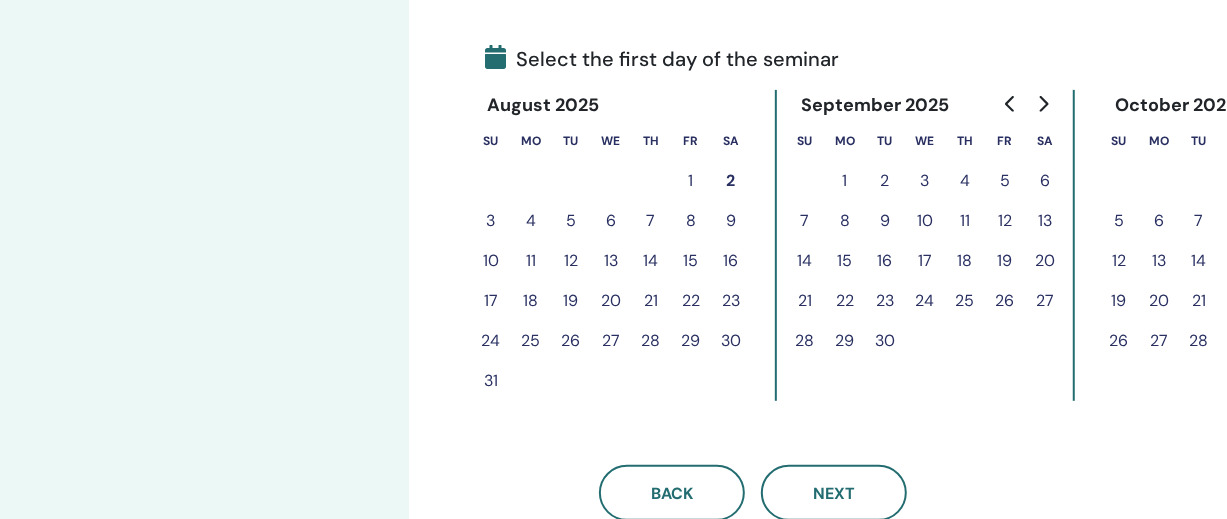click on "8" at bounding box center (845, 221) 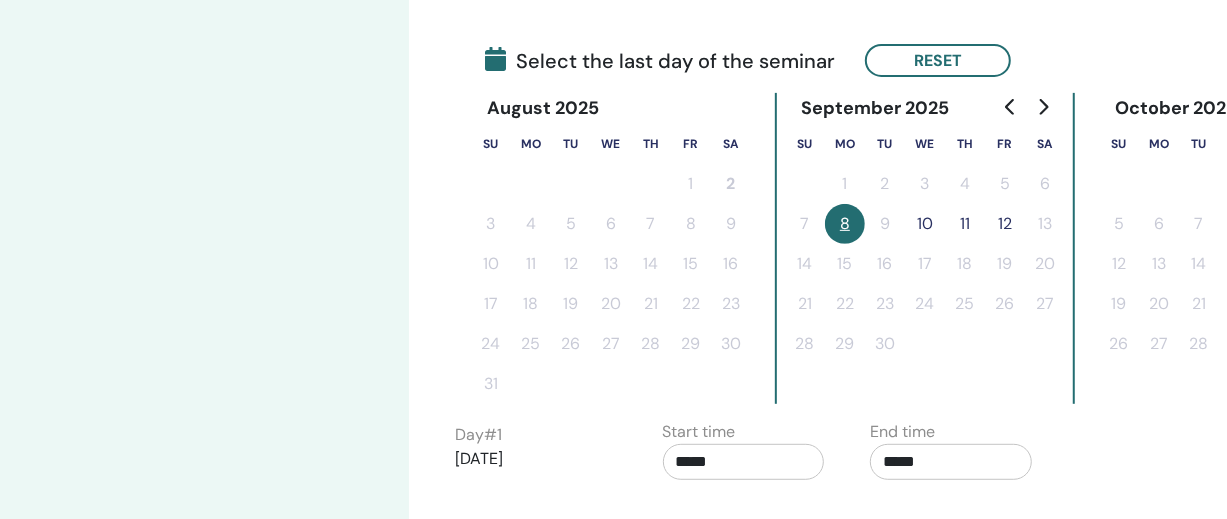 click on "10" at bounding box center (925, 224) 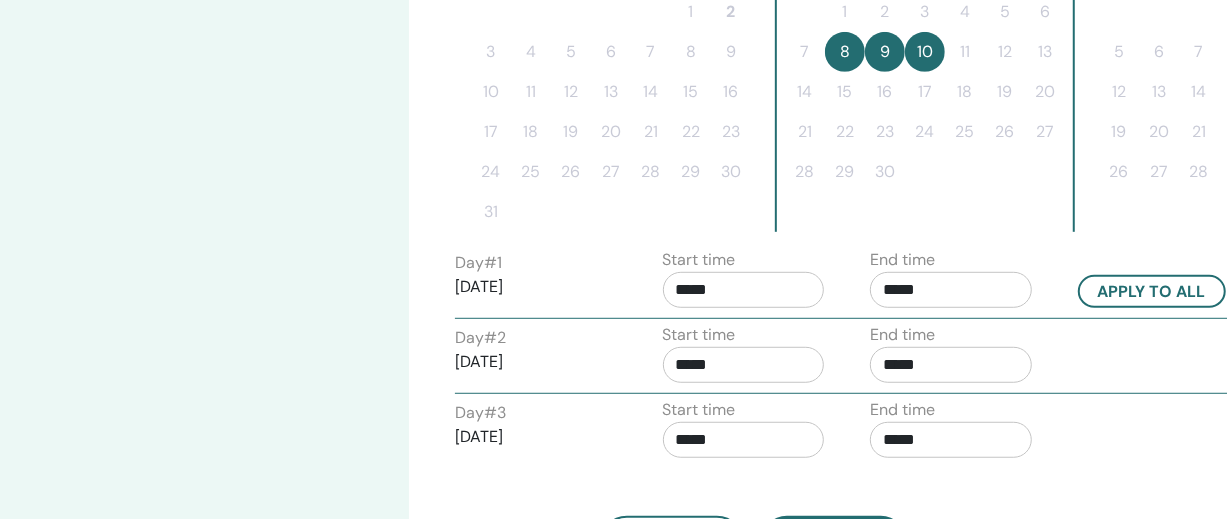 scroll, scrollTop: 724, scrollLeft: 0, axis: vertical 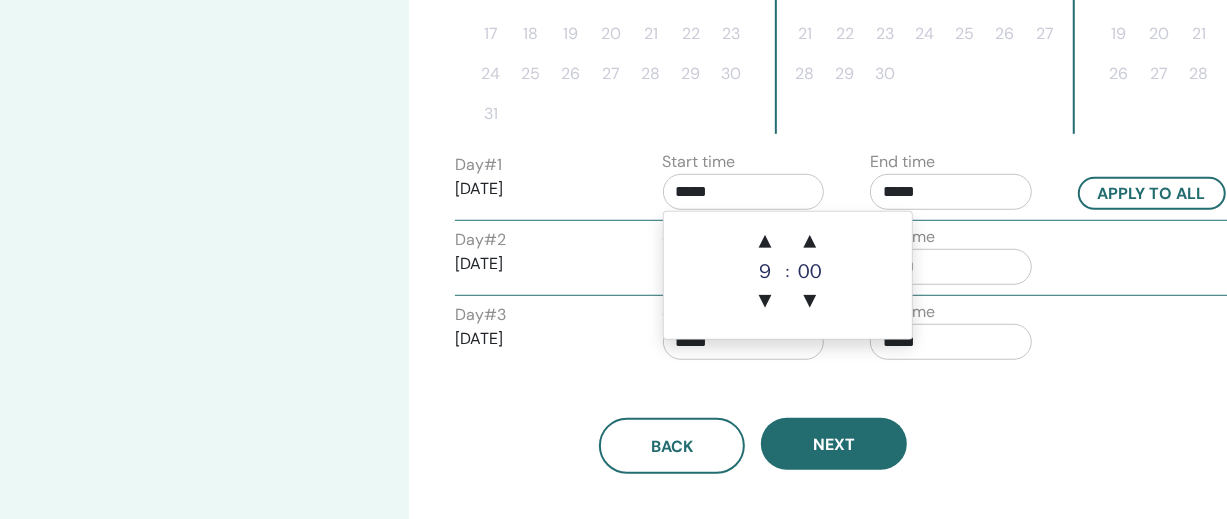 click on "*****" at bounding box center [744, 192] 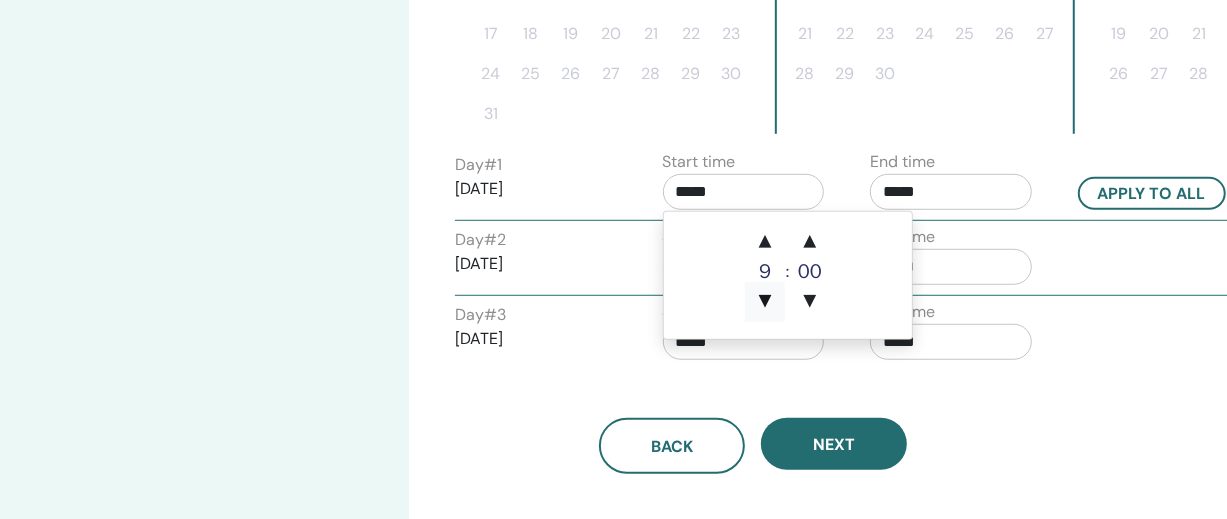 click on "▼" at bounding box center [765, 302] 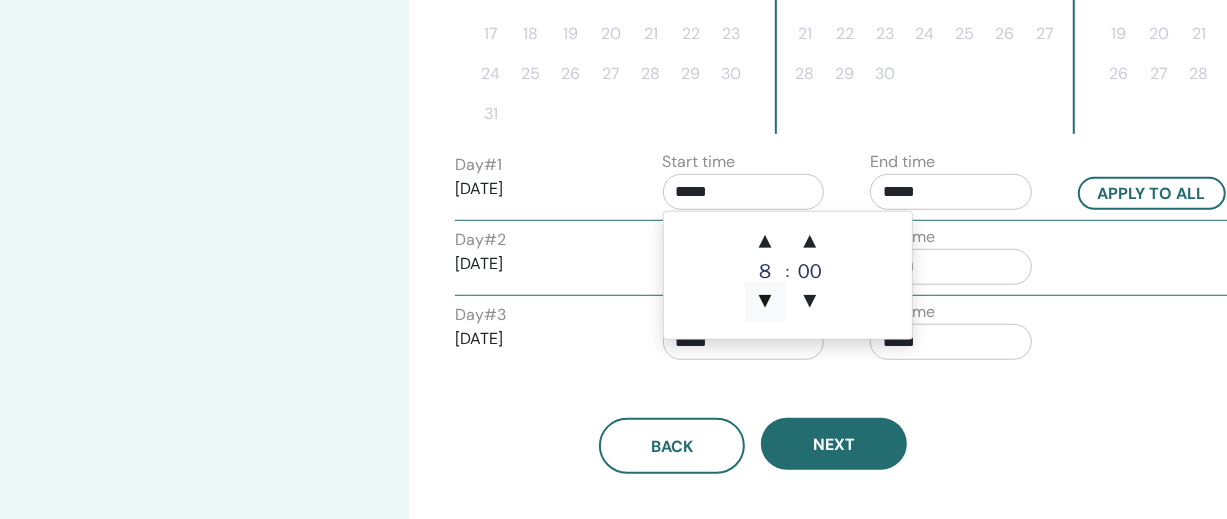 click on "▼" at bounding box center [765, 302] 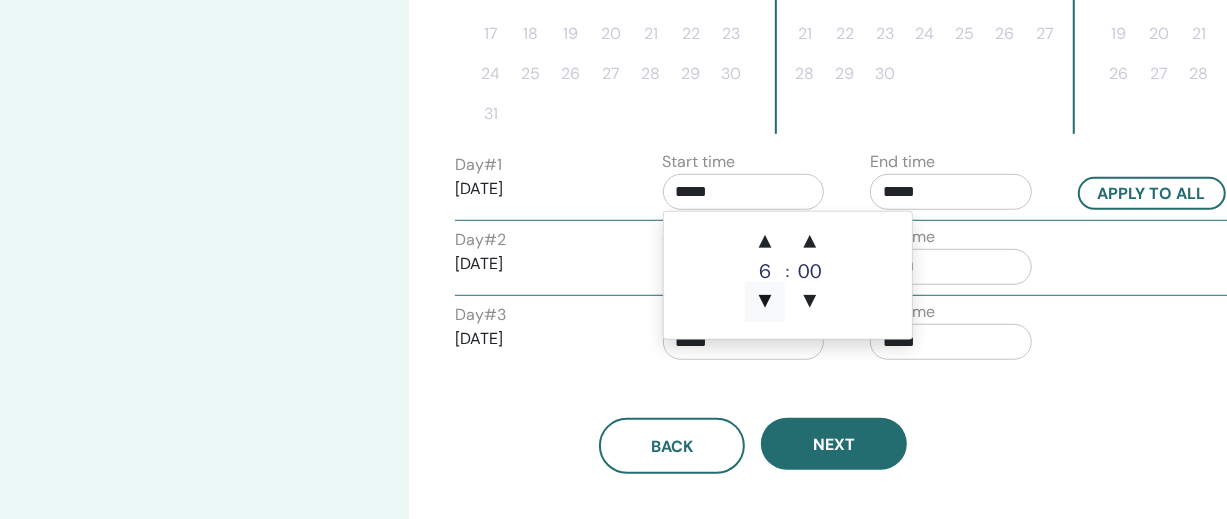 click on "▼" at bounding box center [765, 302] 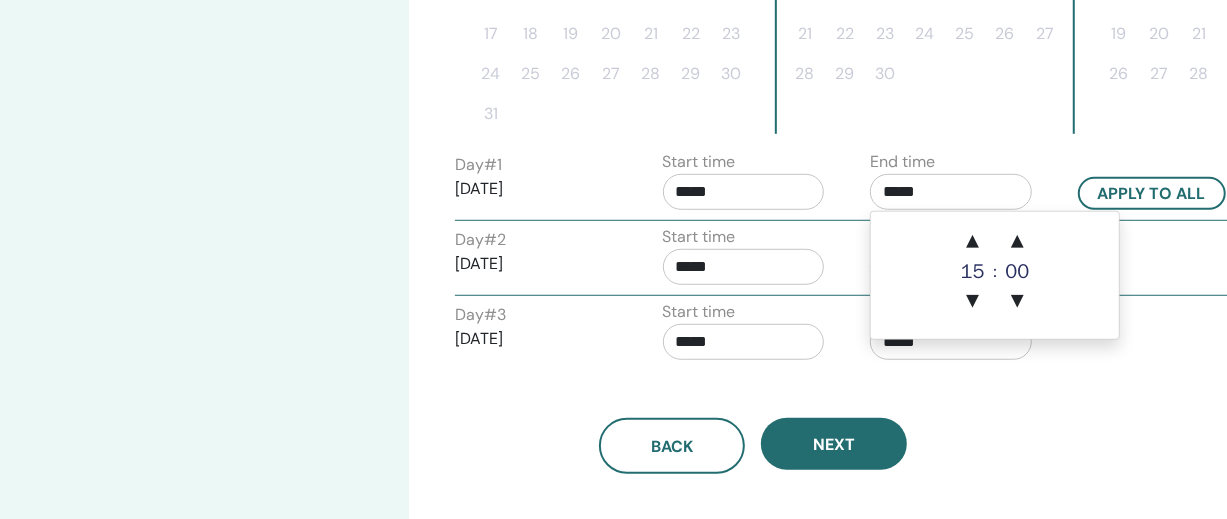 click on "*****" at bounding box center [951, 192] 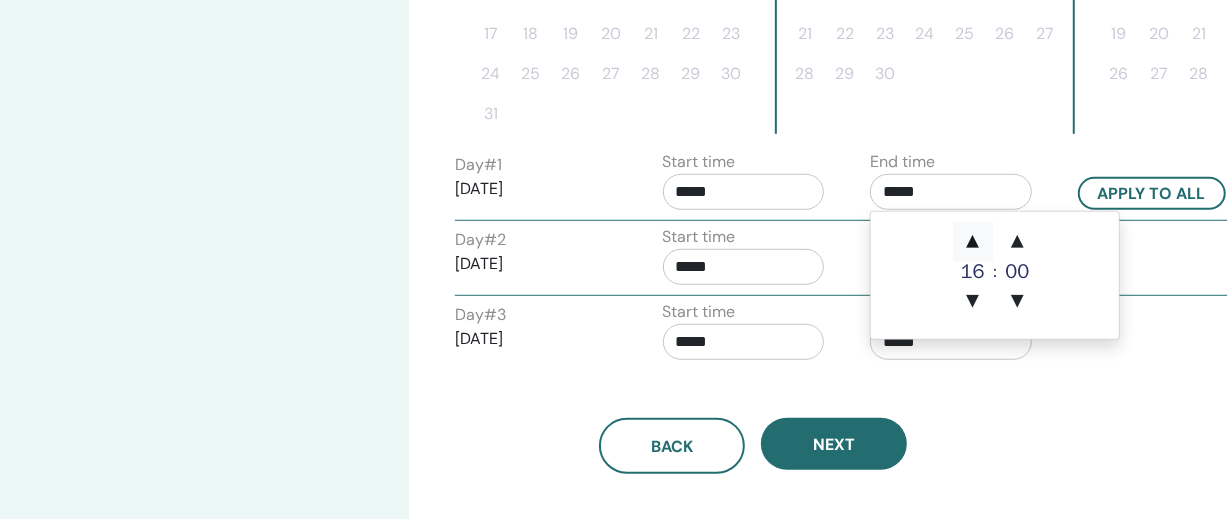 click on "▲" at bounding box center (973, 242) 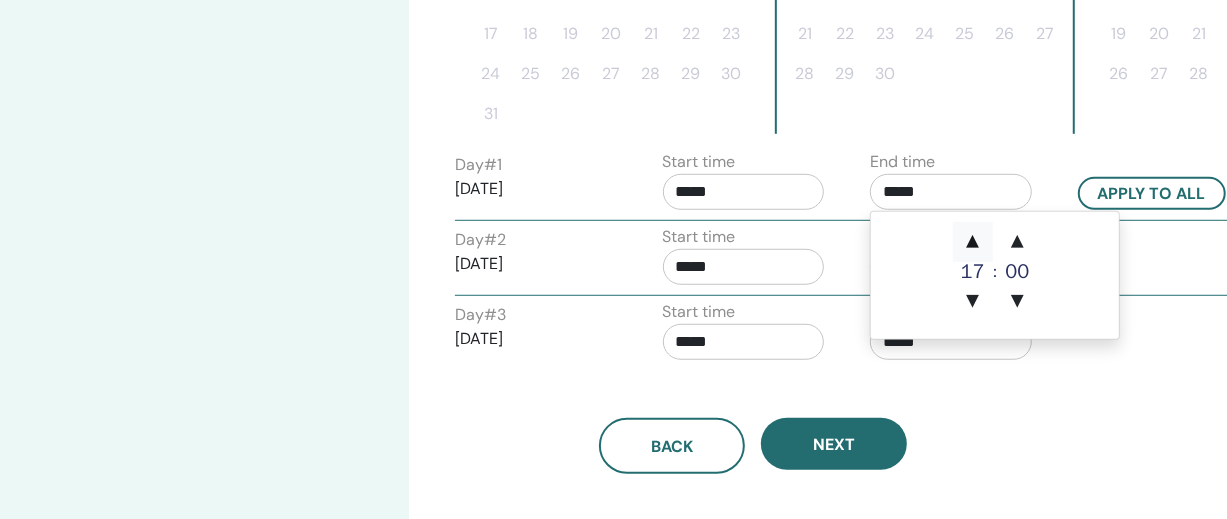 click on "▲" at bounding box center [973, 242] 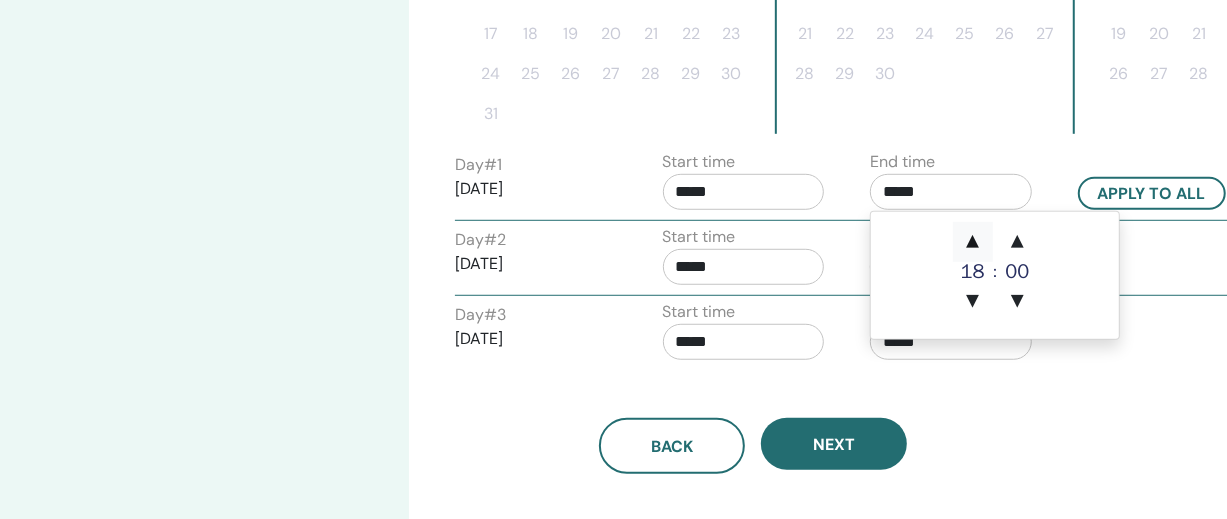 click on "▲" at bounding box center (973, 242) 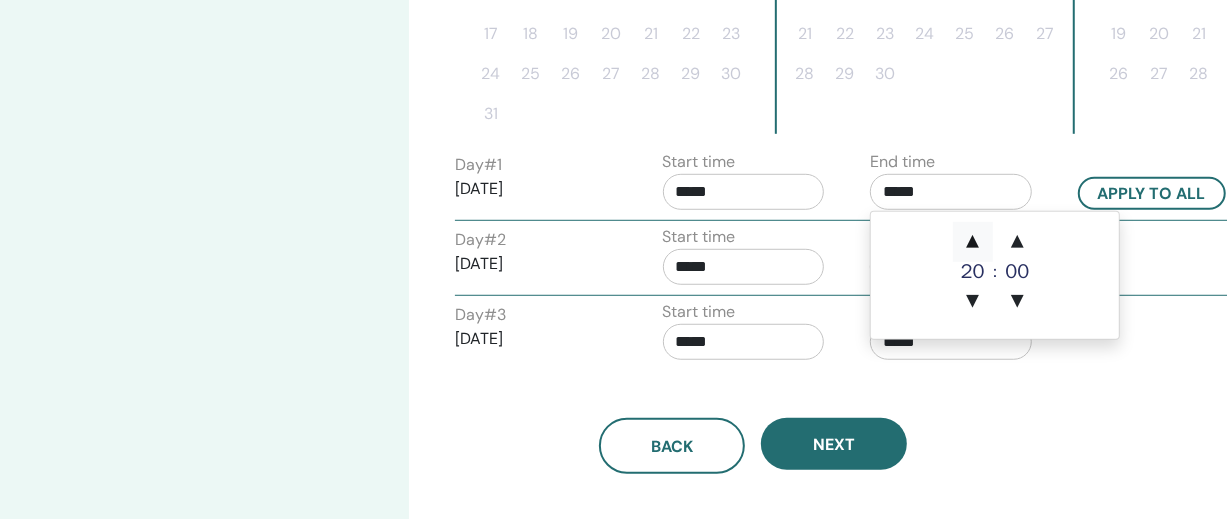 click on "▲" at bounding box center (973, 242) 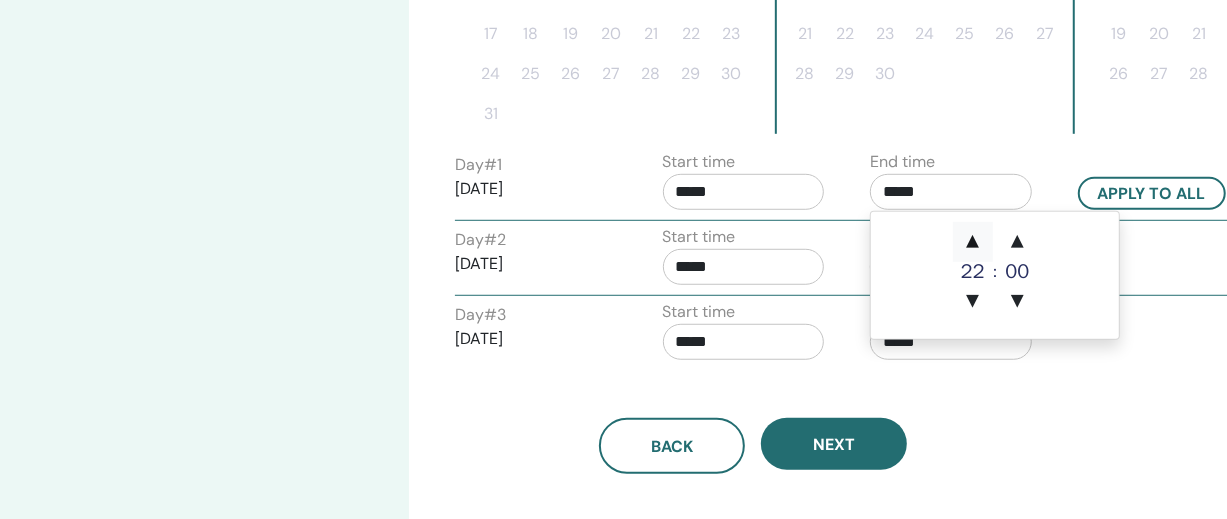 click on "▲" at bounding box center (973, 242) 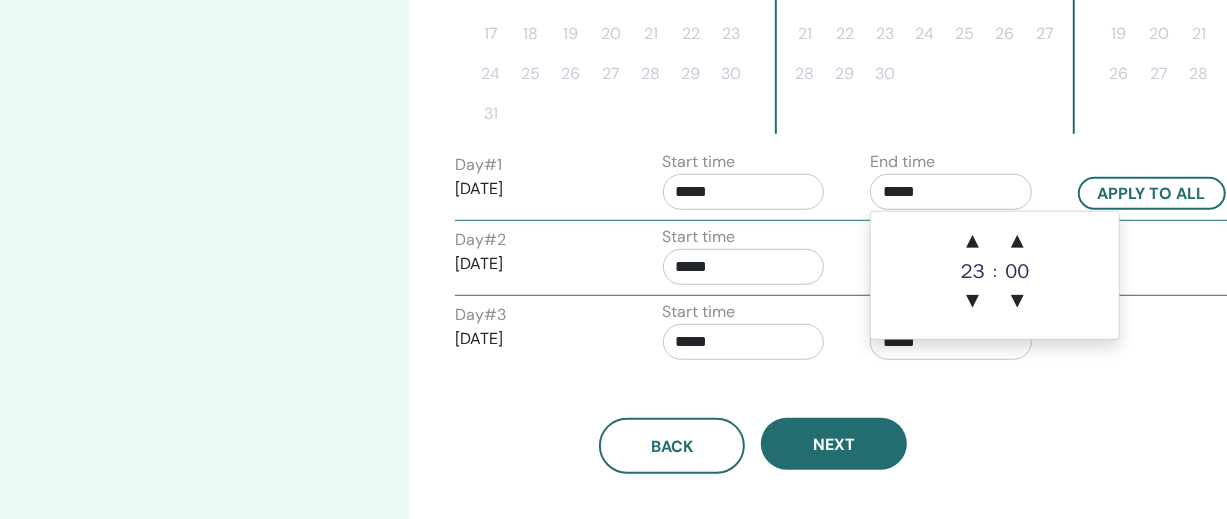 click on "*****" at bounding box center (744, 192) 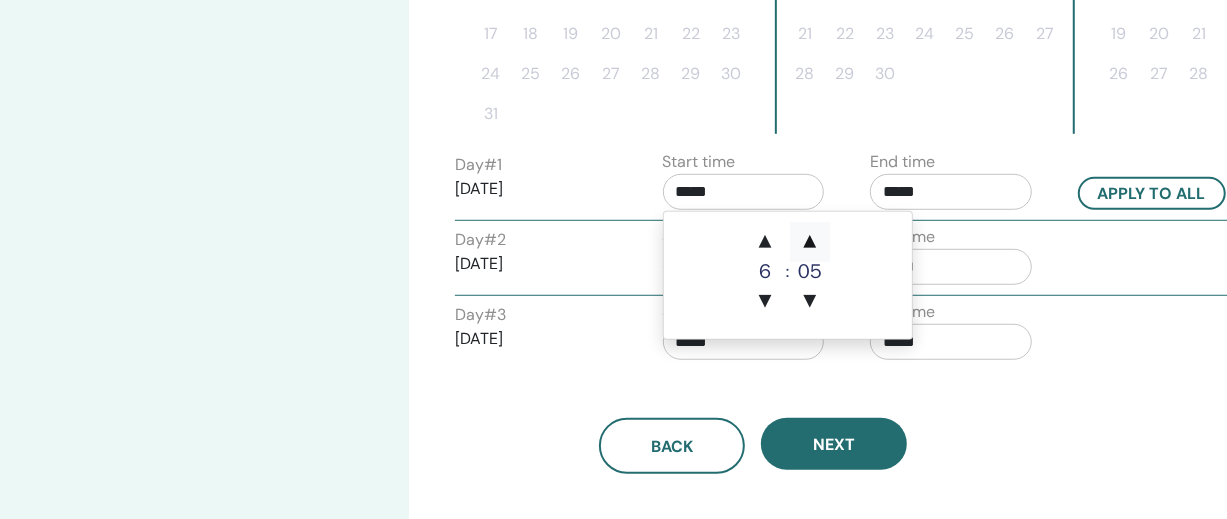 click on "▲" at bounding box center (810, 242) 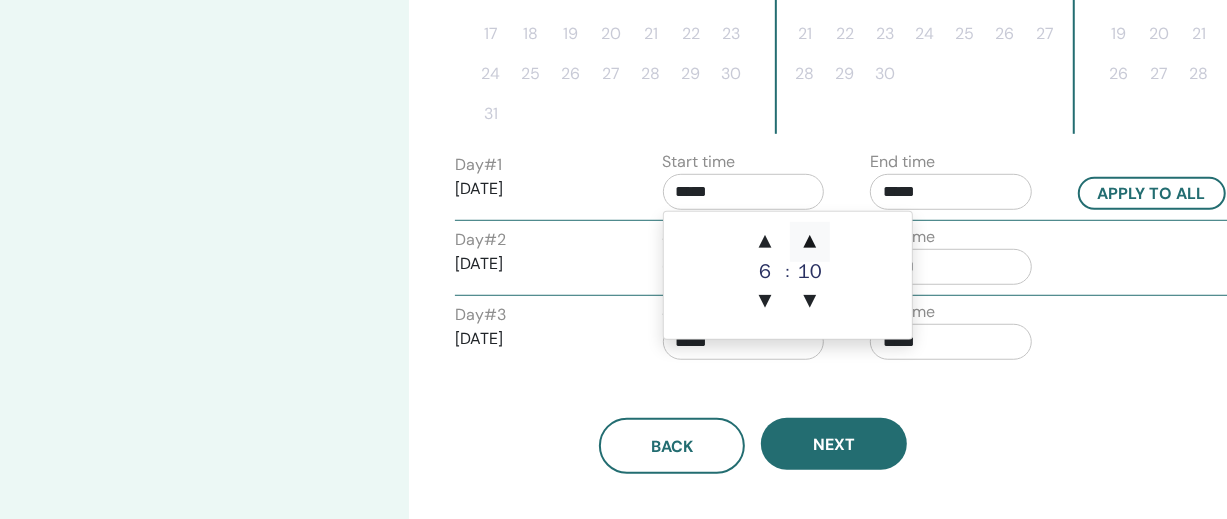 click on "▲" at bounding box center [810, 242] 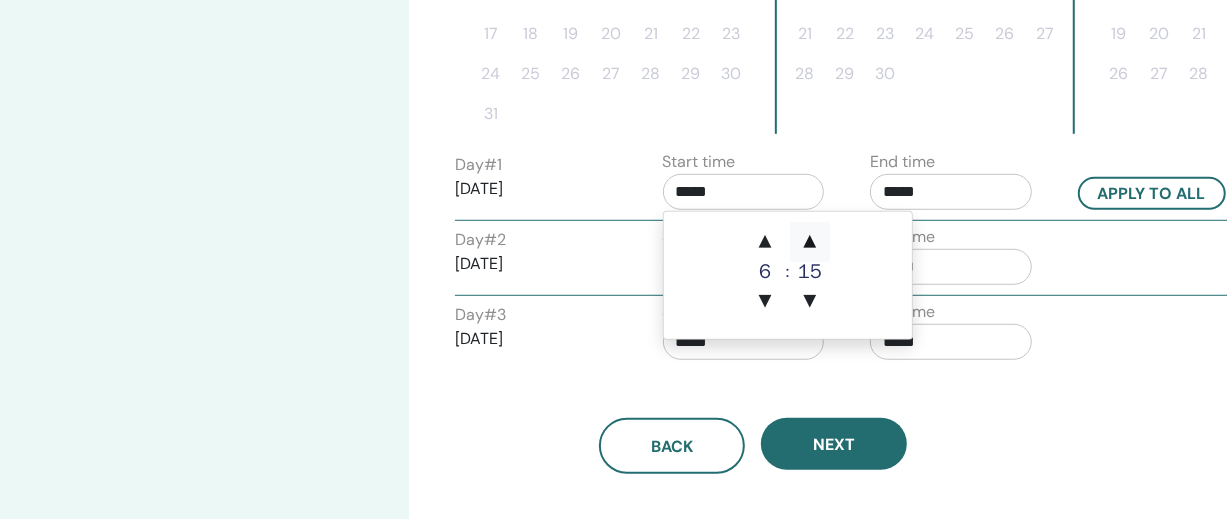 click on "▲" at bounding box center [810, 242] 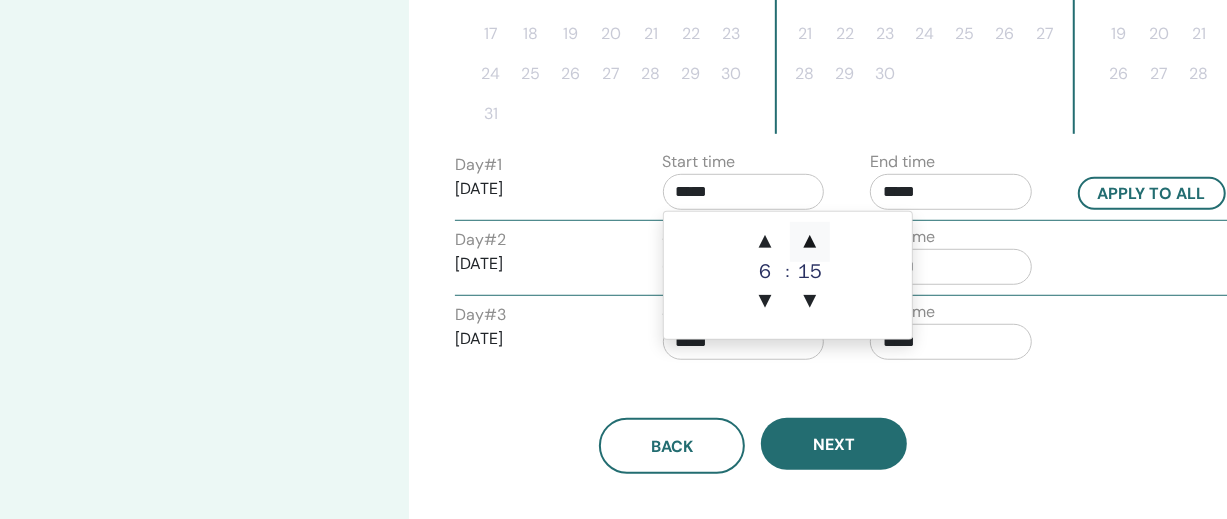 click on "▲" at bounding box center (810, 242) 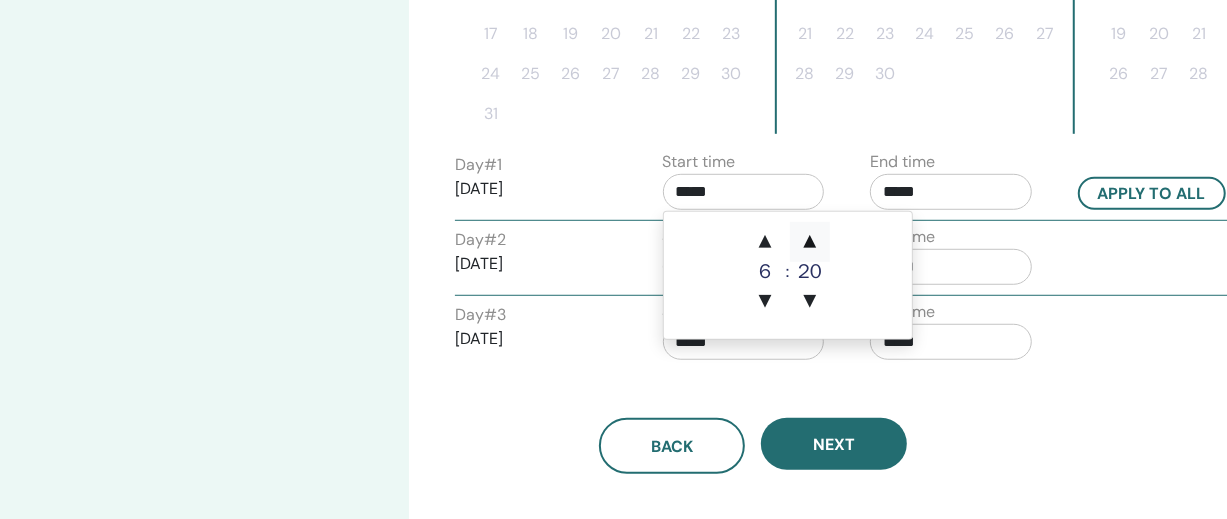 click on "▲" at bounding box center [810, 242] 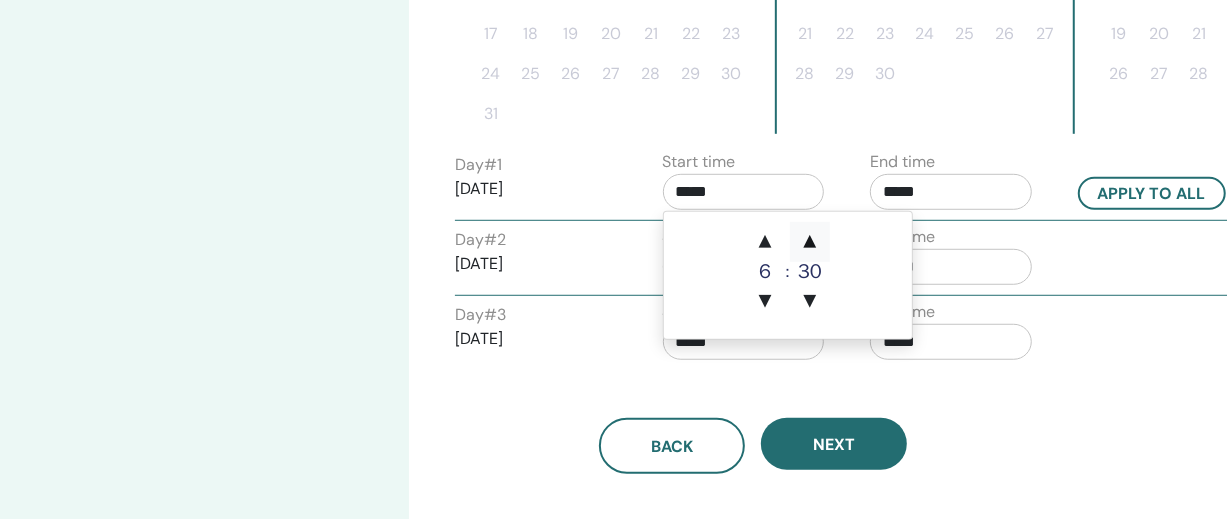 click on "▲" at bounding box center (810, 242) 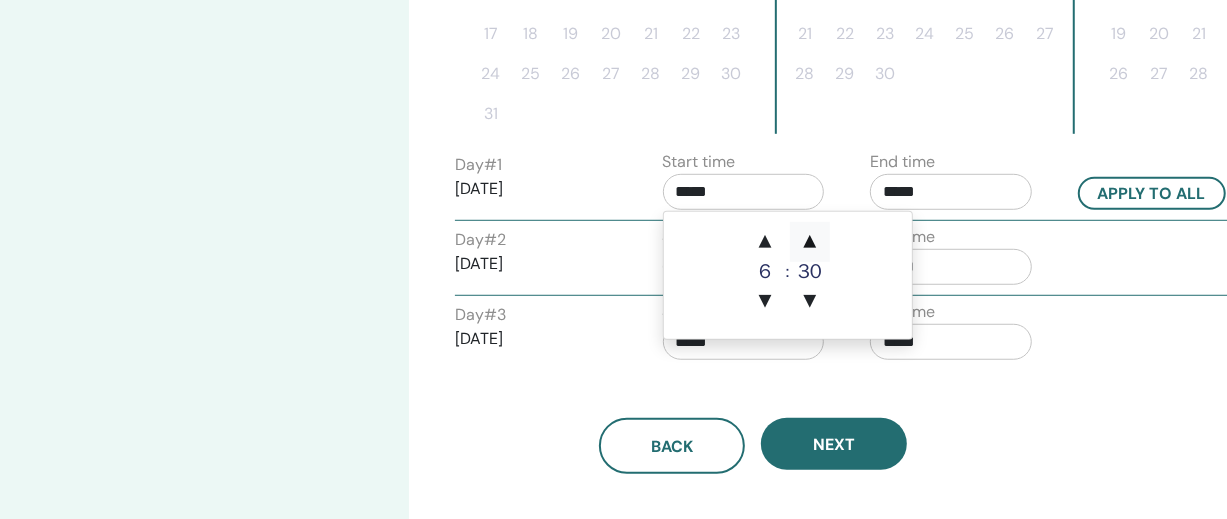 type on "*****" 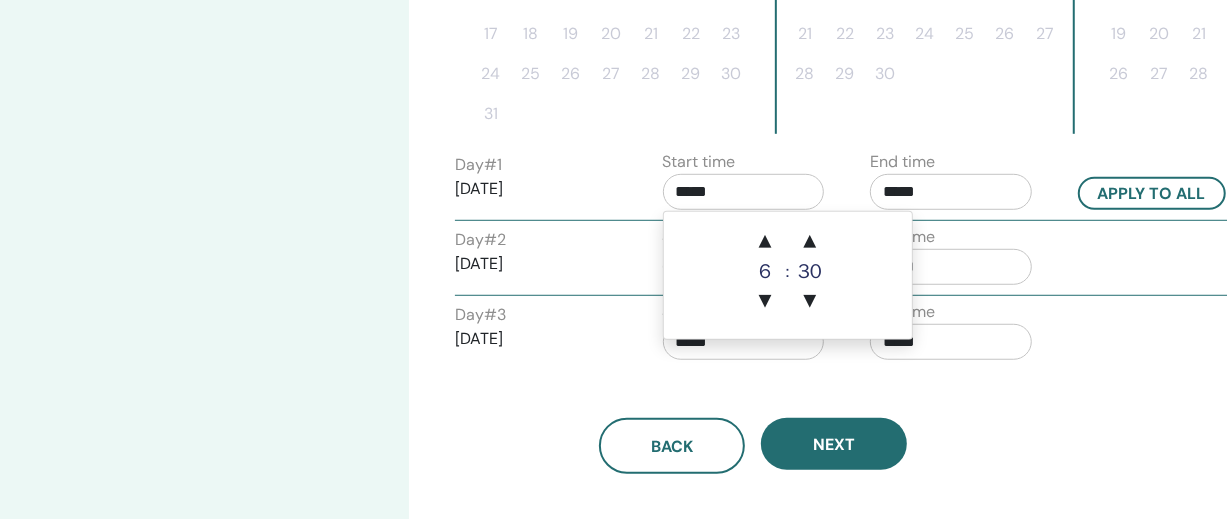 click on "Day  # 2 2025/09/09 Start time ***** End time *****" at bounding box center (855, 260) 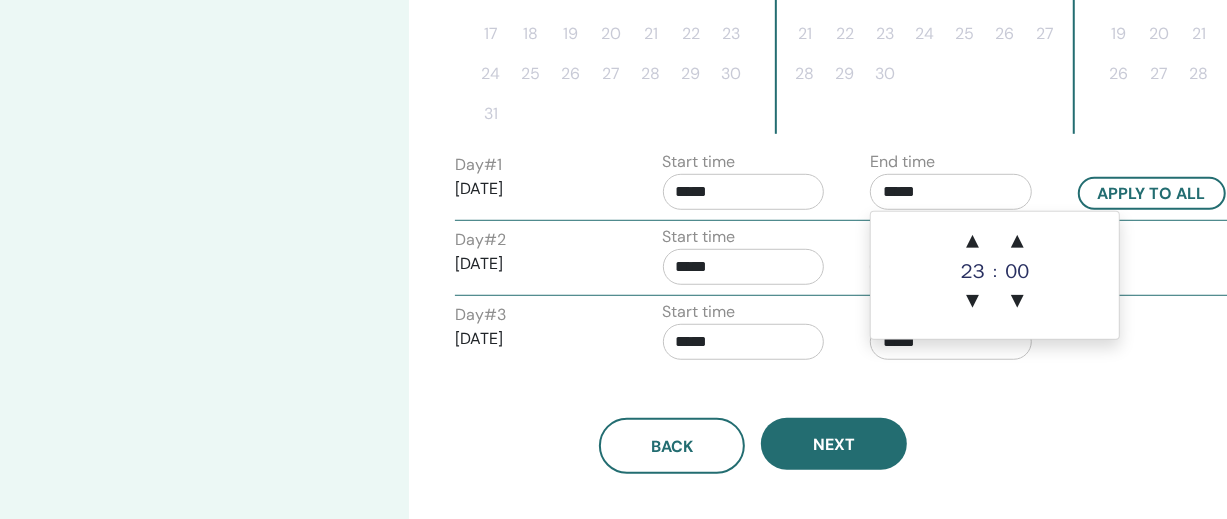 click on "*****" at bounding box center [951, 192] 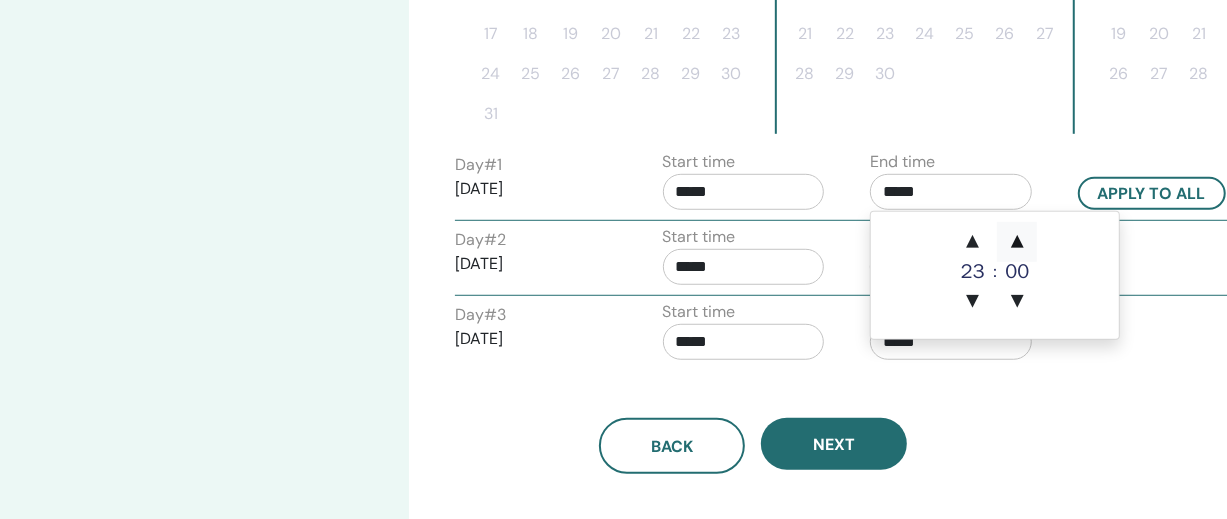 click on "▲" at bounding box center (1017, 242) 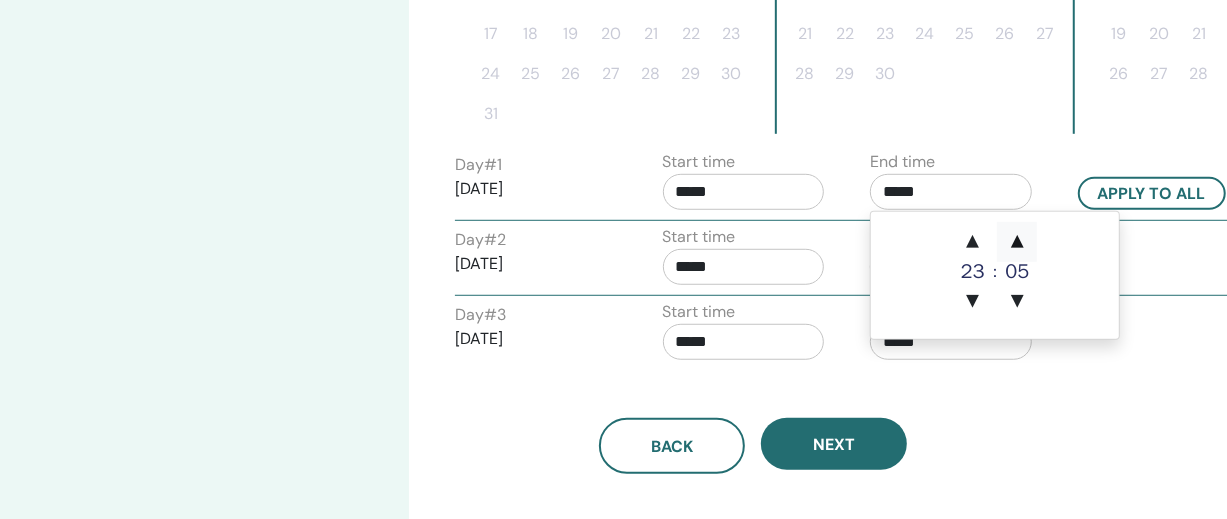 click on "▲" at bounding box center (1017, 242) 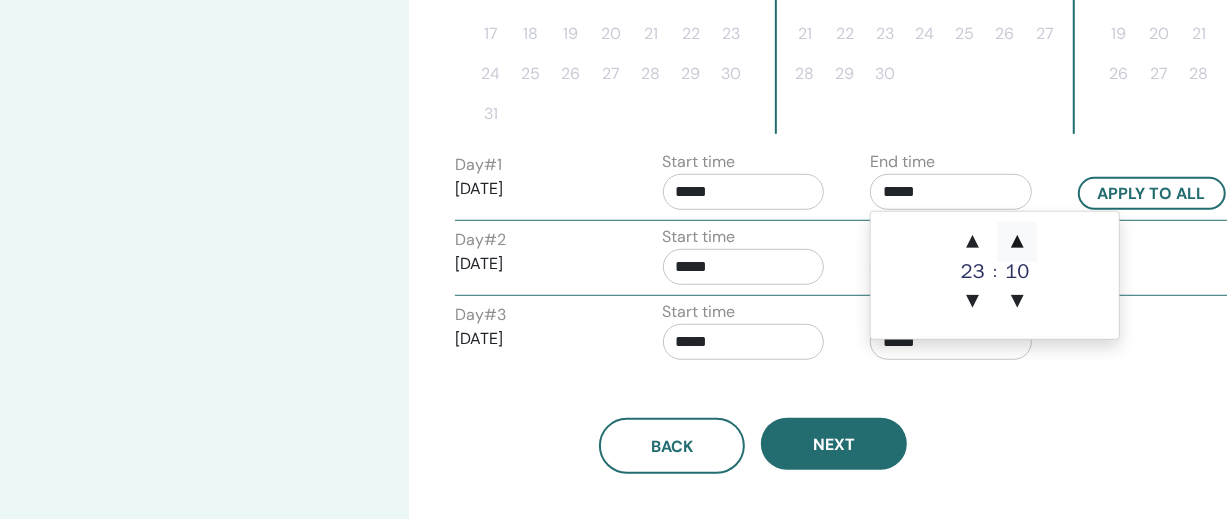 click on "▲" at bounding box center (1017, 242) 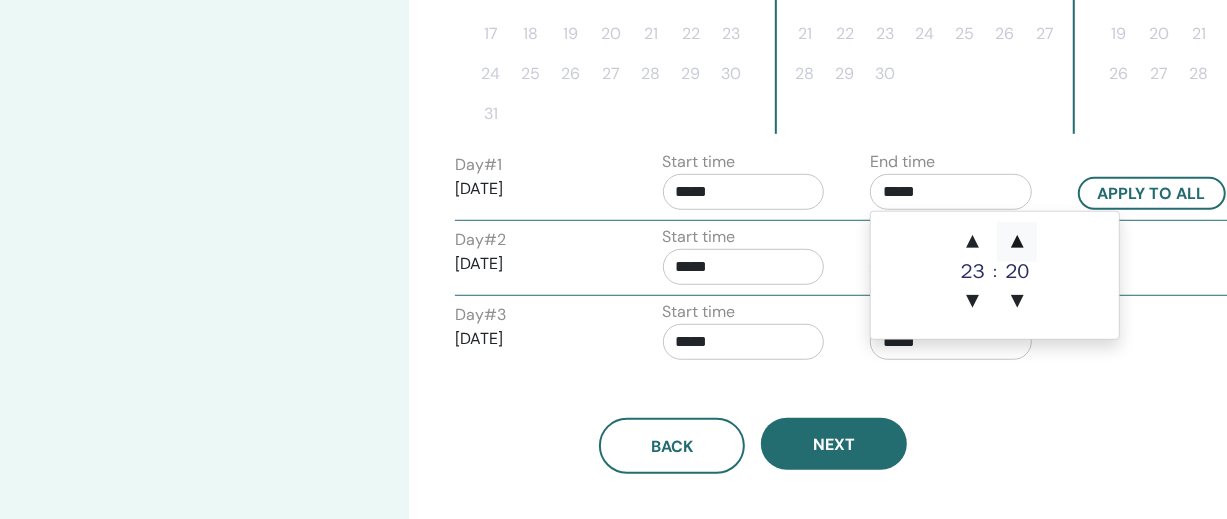 click on "▲" at bounding box center [1017, 242] 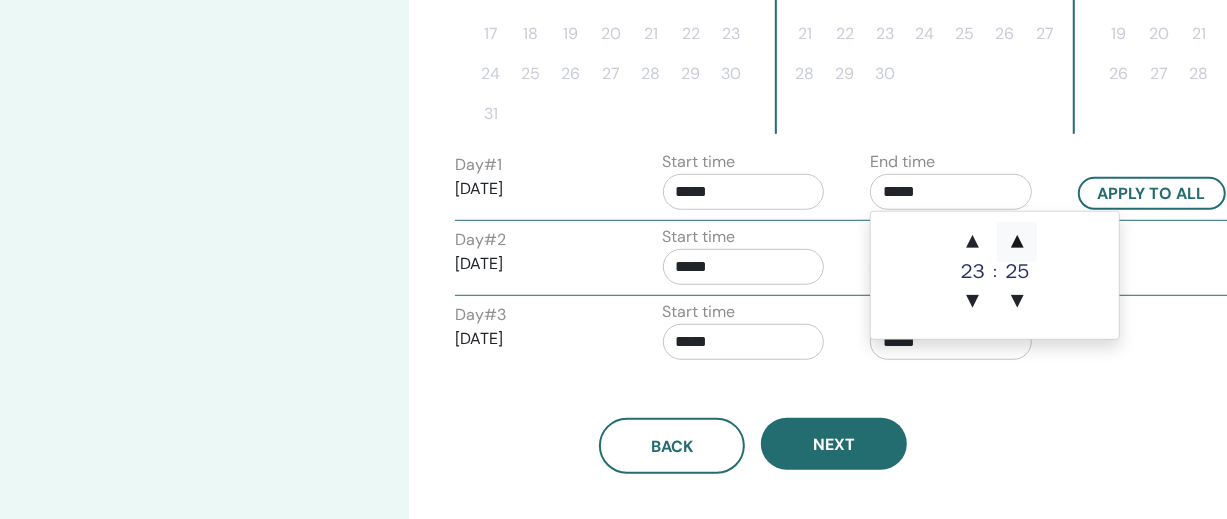 click on "▲" at bounding box center [1017, 242] 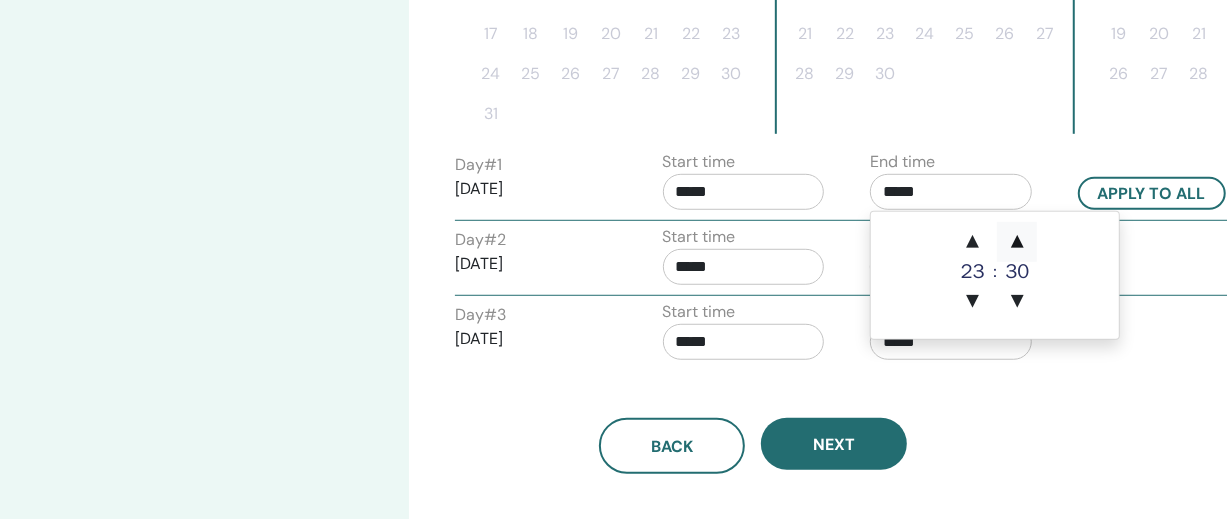 click on "▲" at bounding box center [1017, 242] 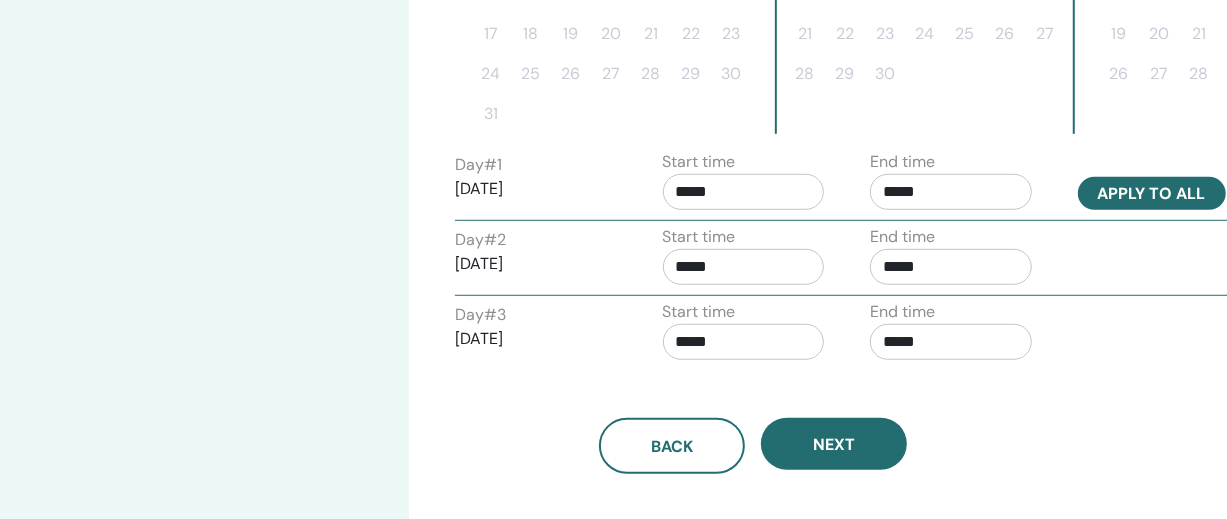 click on "Apply to all" at bounding box center (1152, 193) 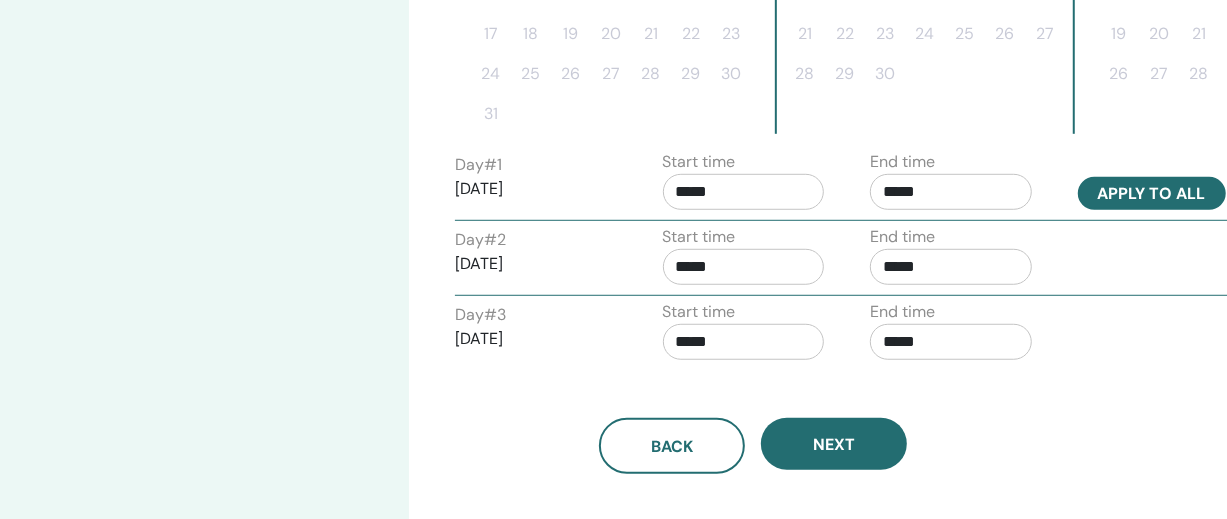 type on "*****" 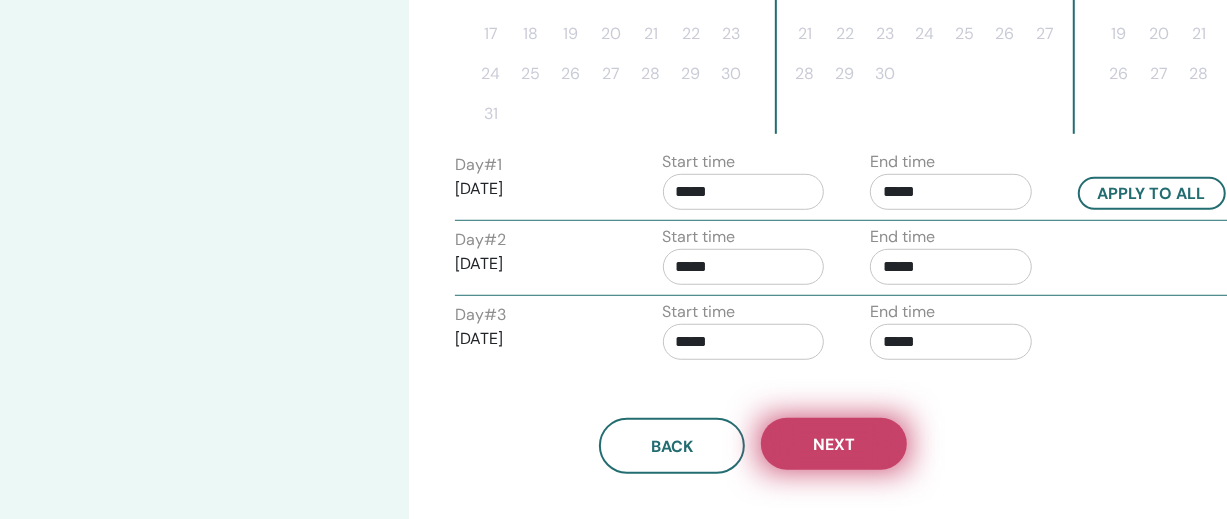 click on "Next" at bounding box center (834, 444) 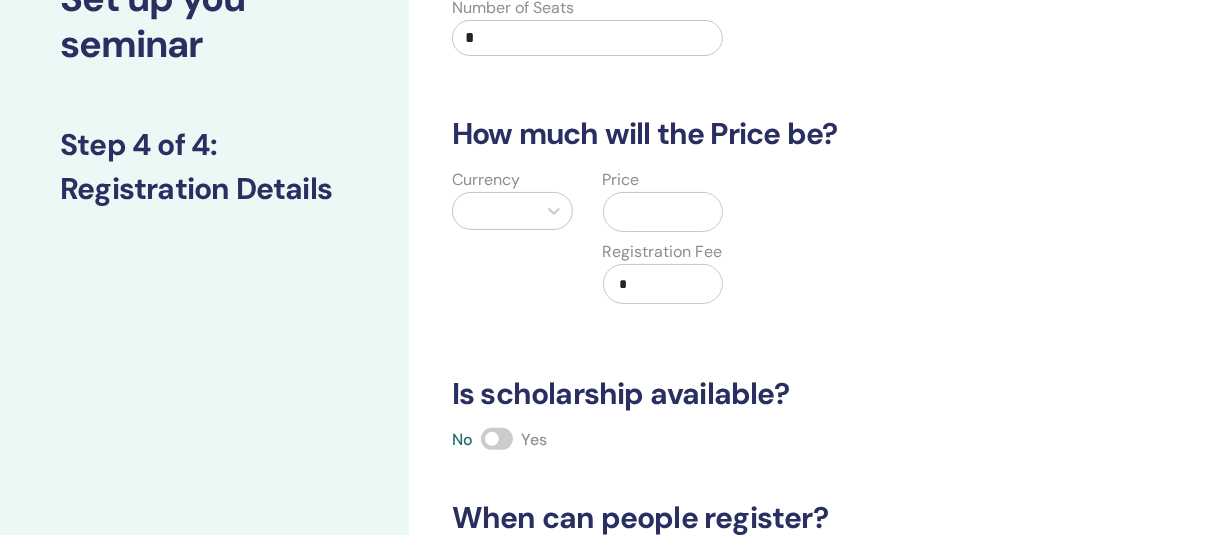 scroll, scrollTop: 165, scrollLeft: 0, axis: vertical 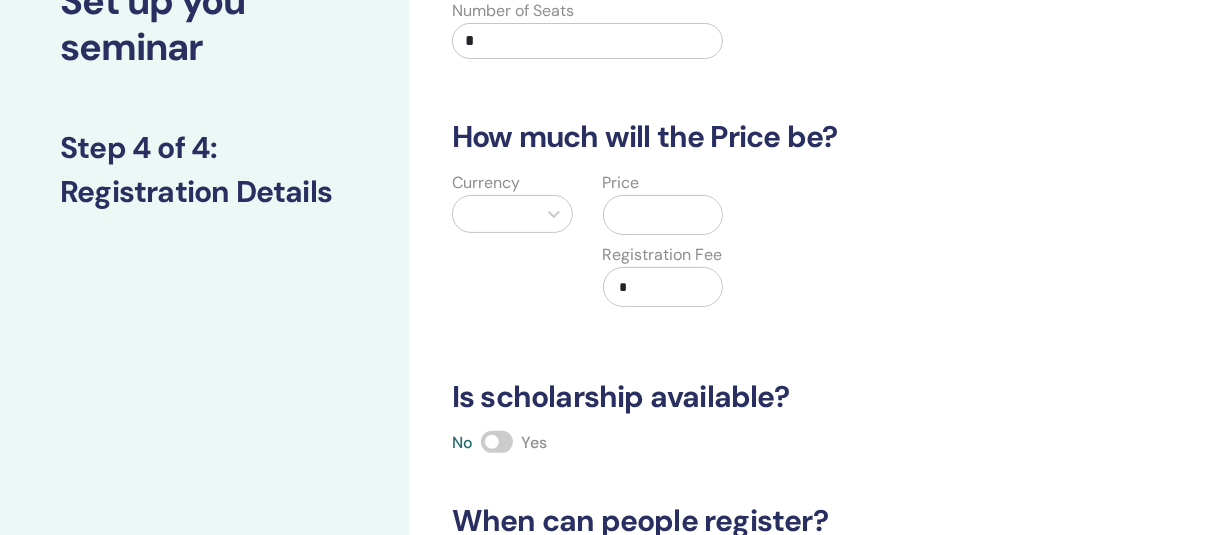 click on "*" at bounding box center (587, 41) 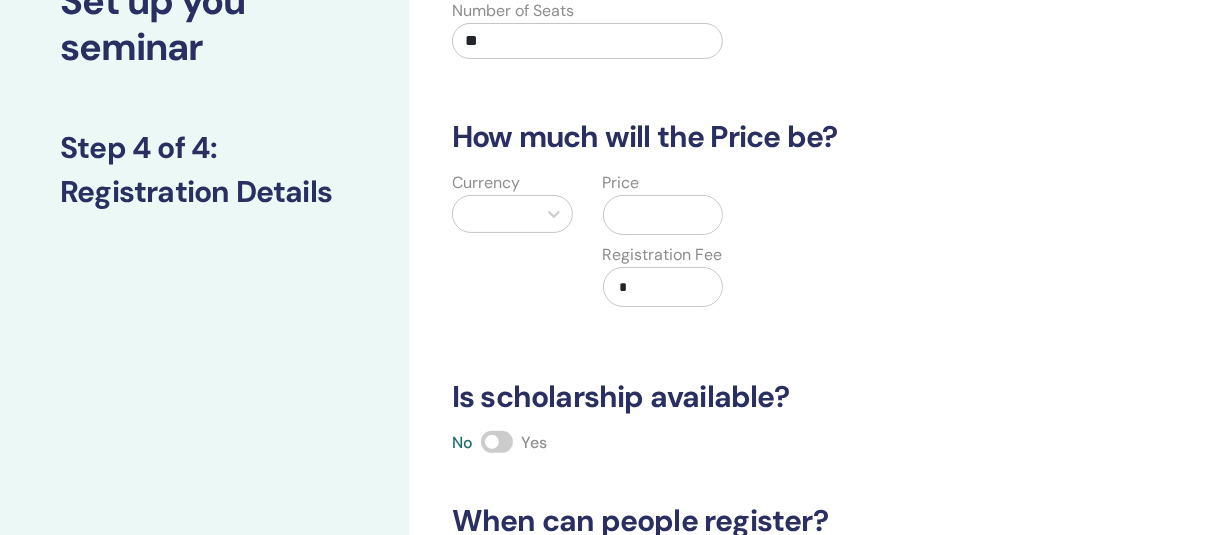 type on "**" 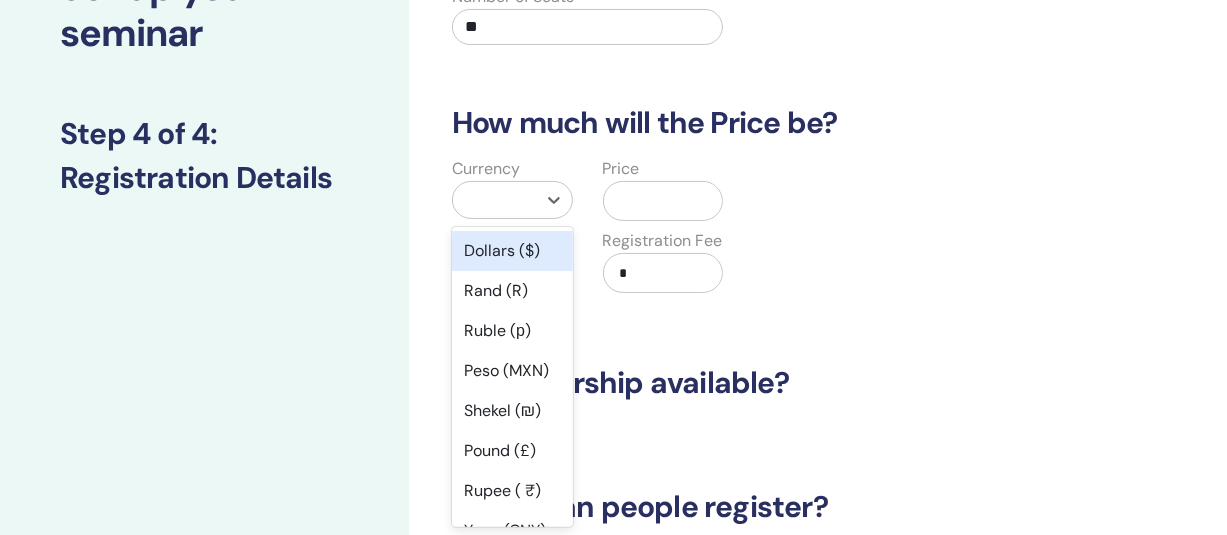 click on "Dollars ($)" at bounding box center (512, 251) 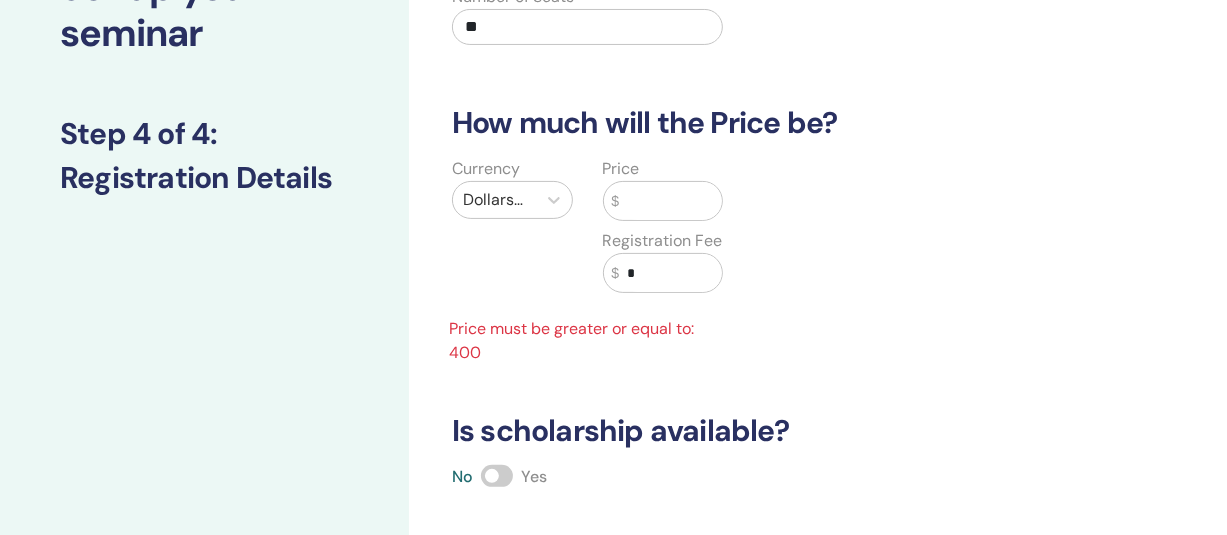 click at bounding box center (670, 201) 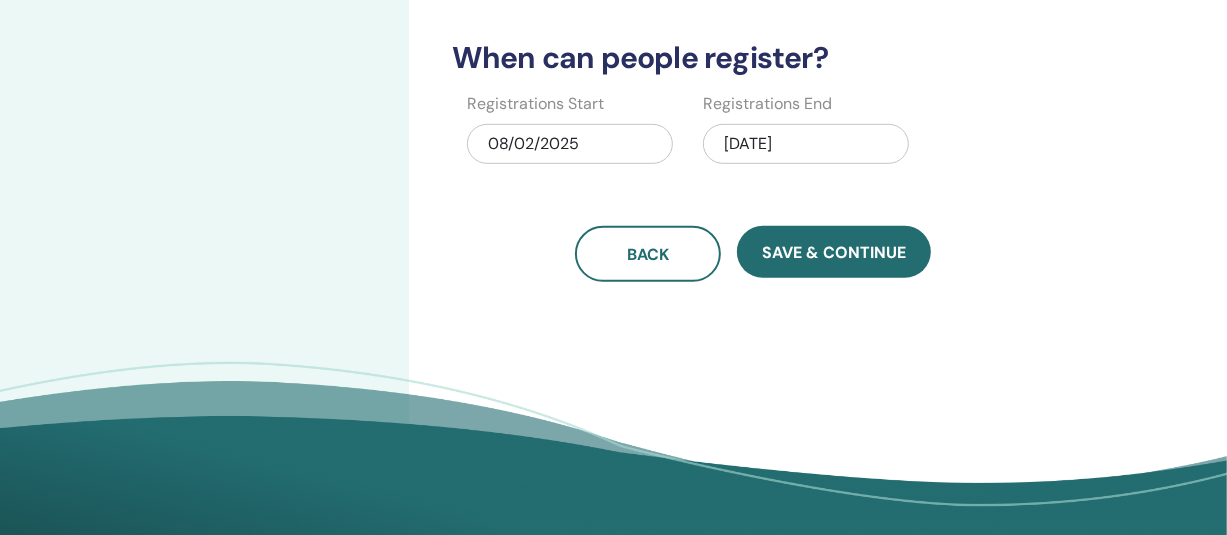 scroll, scrollTop: 630, scrollLeft: 0, axis: vertical 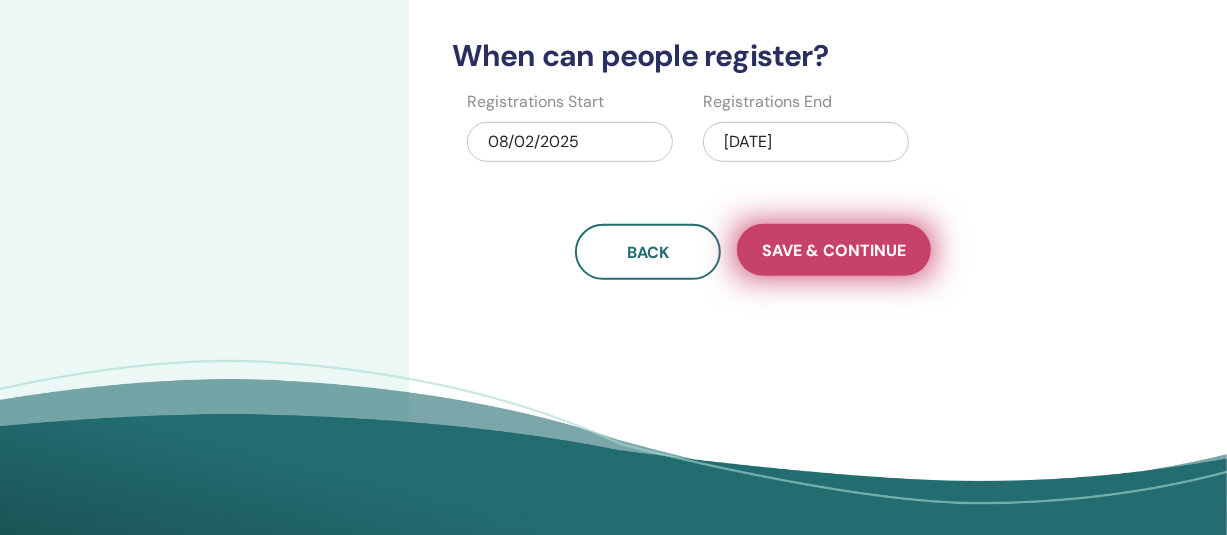 type on "***" 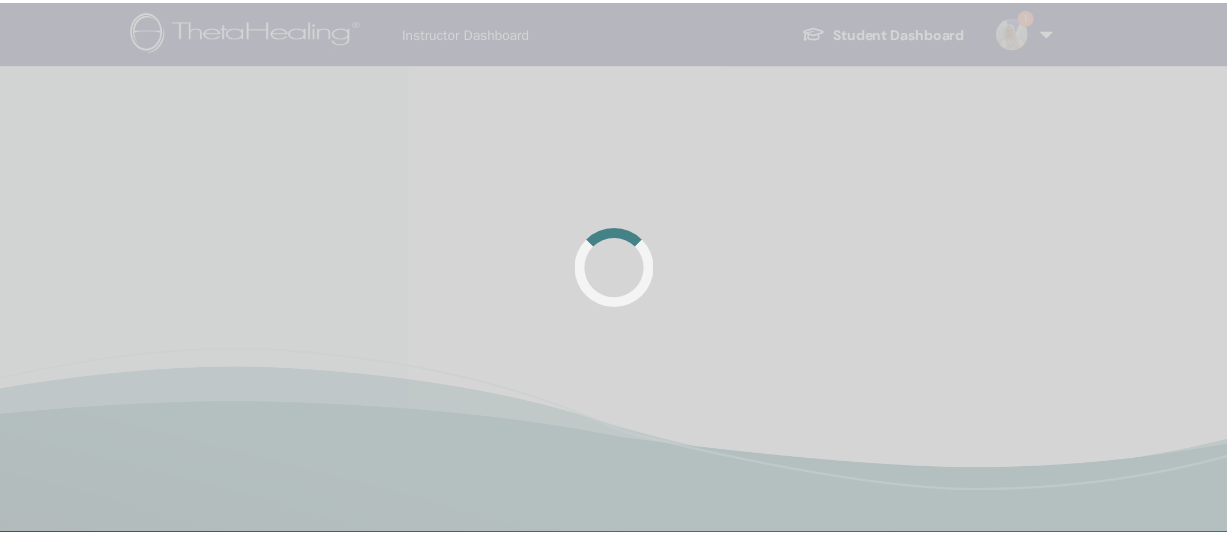 scroll, scrollTop: 0, scrollLeft: 0, axis: both 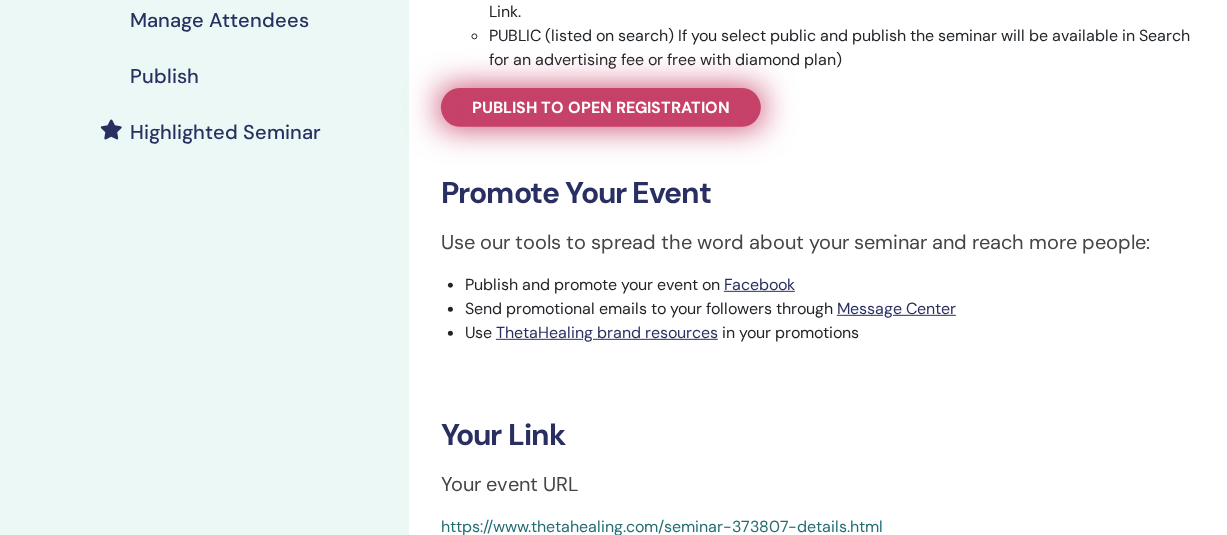 click on "Publish to open registration" at bounding box center (601, 107) 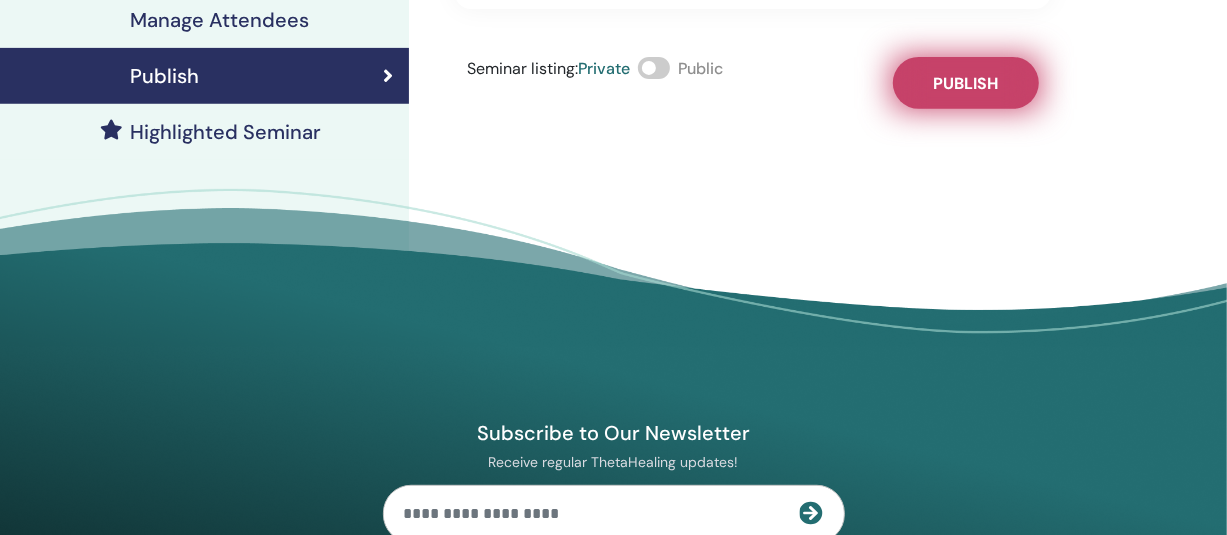 click on "Publish" at bounding box center (966, 83) 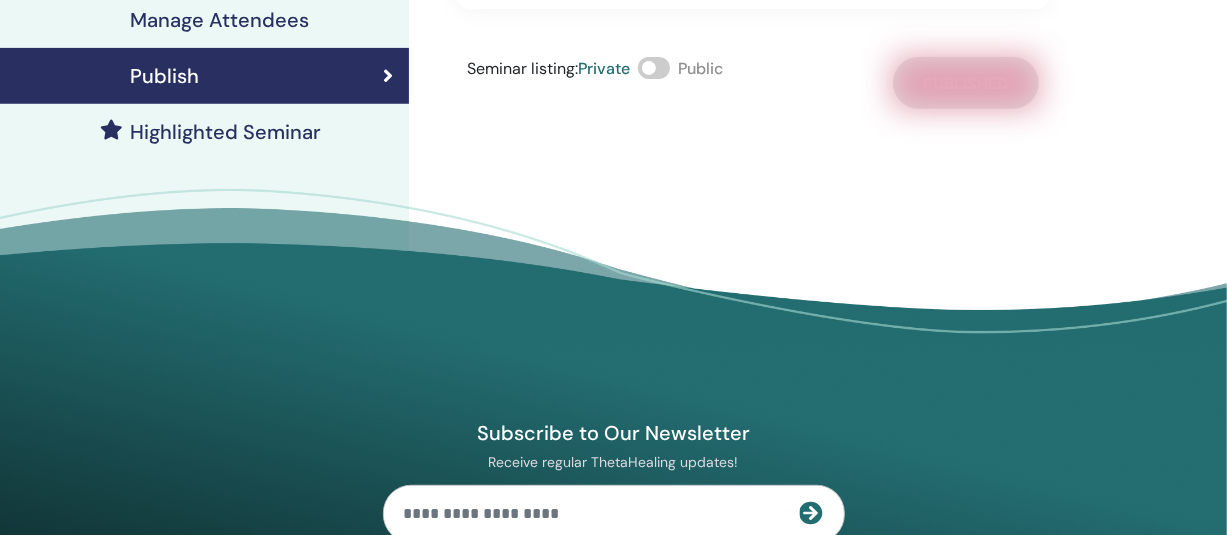 click at bounding box center (654, 68) 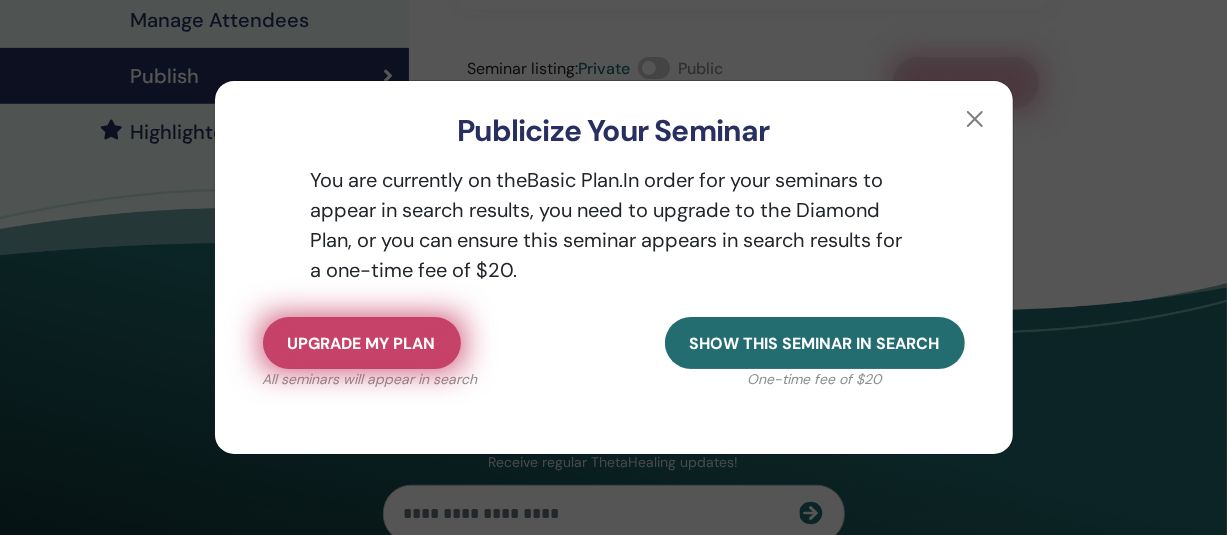 click on "Upgrade my plan" at bounding box center (362, 343) 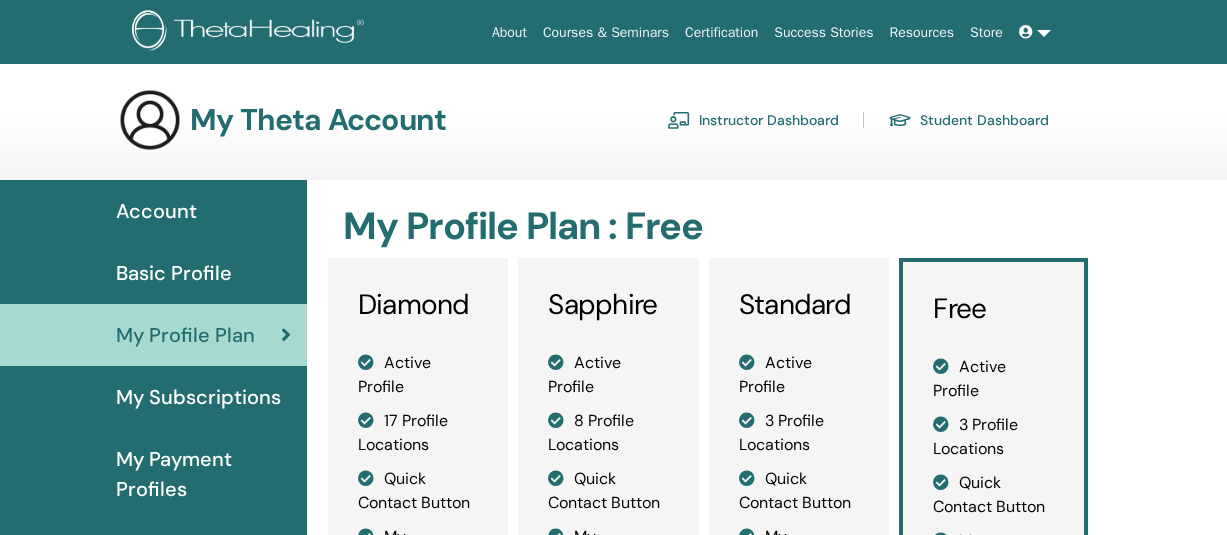 scroll, scrollTop: 0, scrollLeft: 0, axis: both 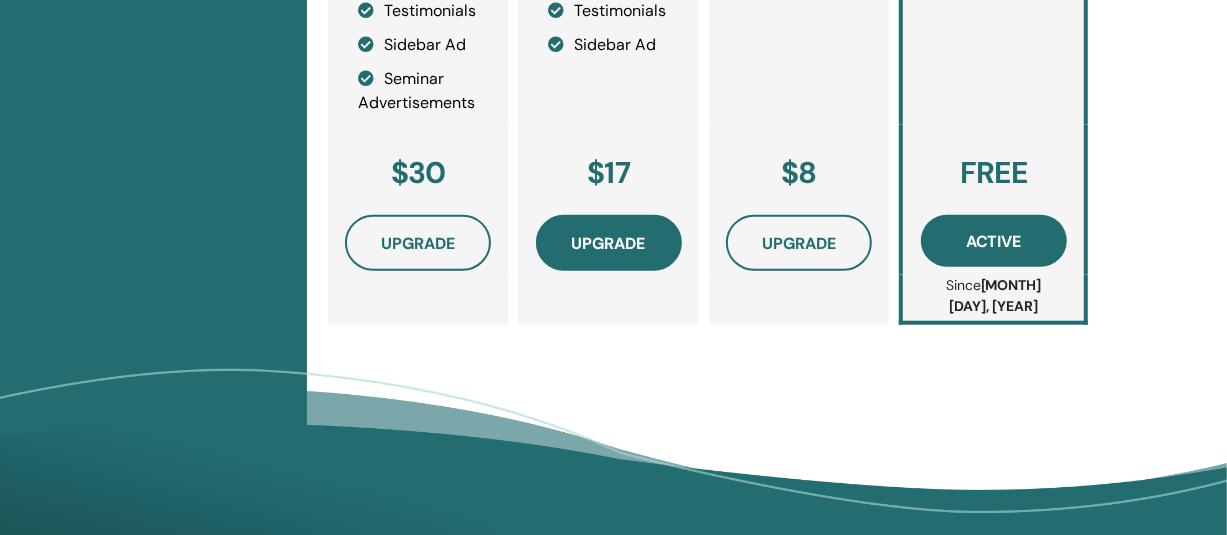 click on "Upgrade" at bounding box center [609, 243] 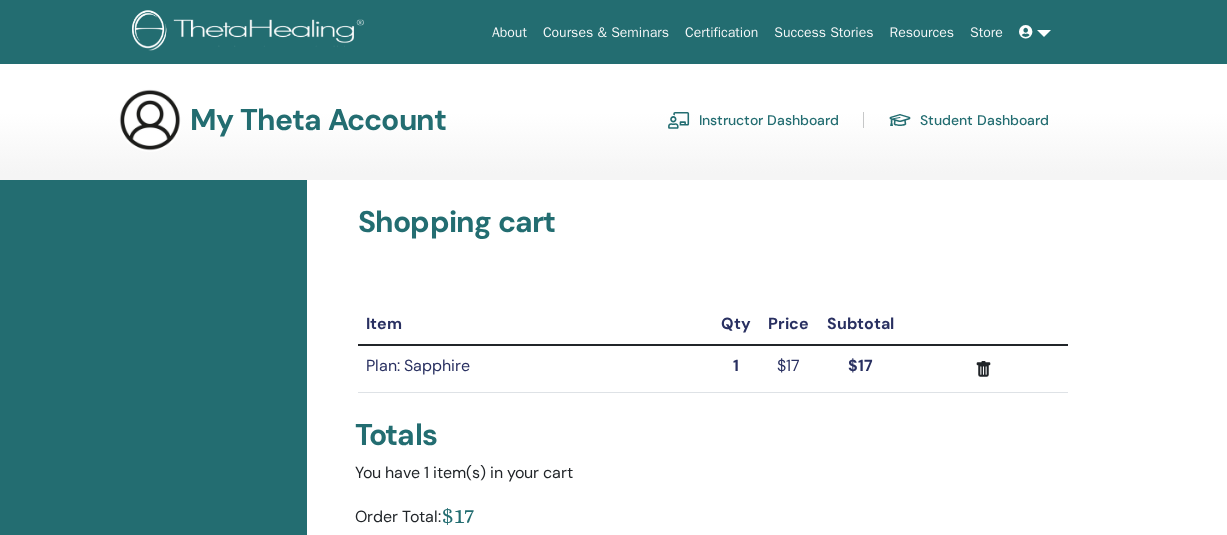 scroll, scrollTop: 0, scrollLeft: 0, axis: both 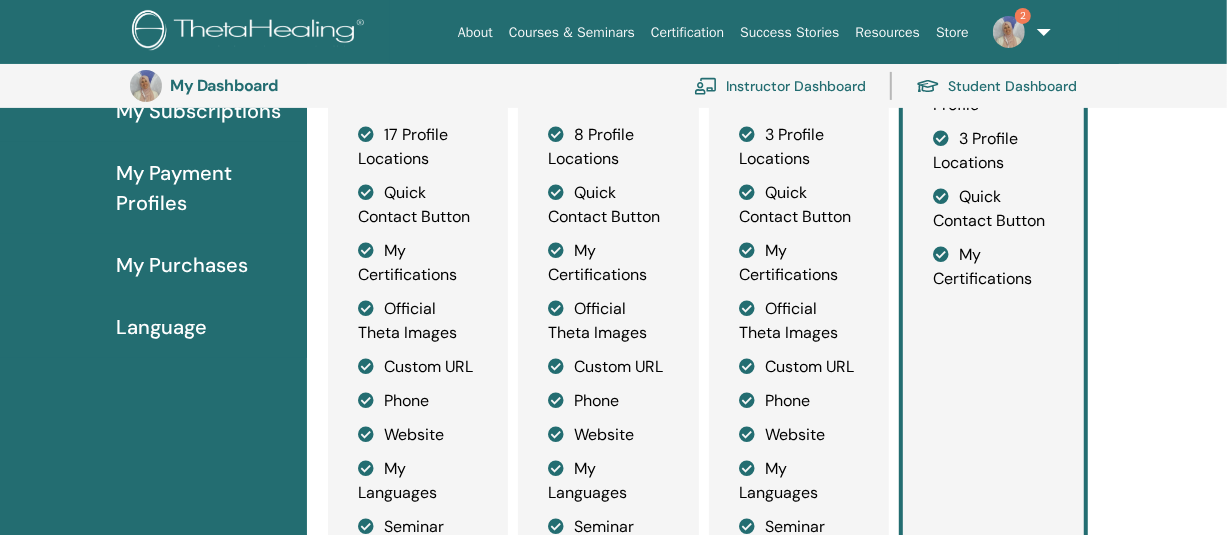 click at bounding box center [1009, 32] 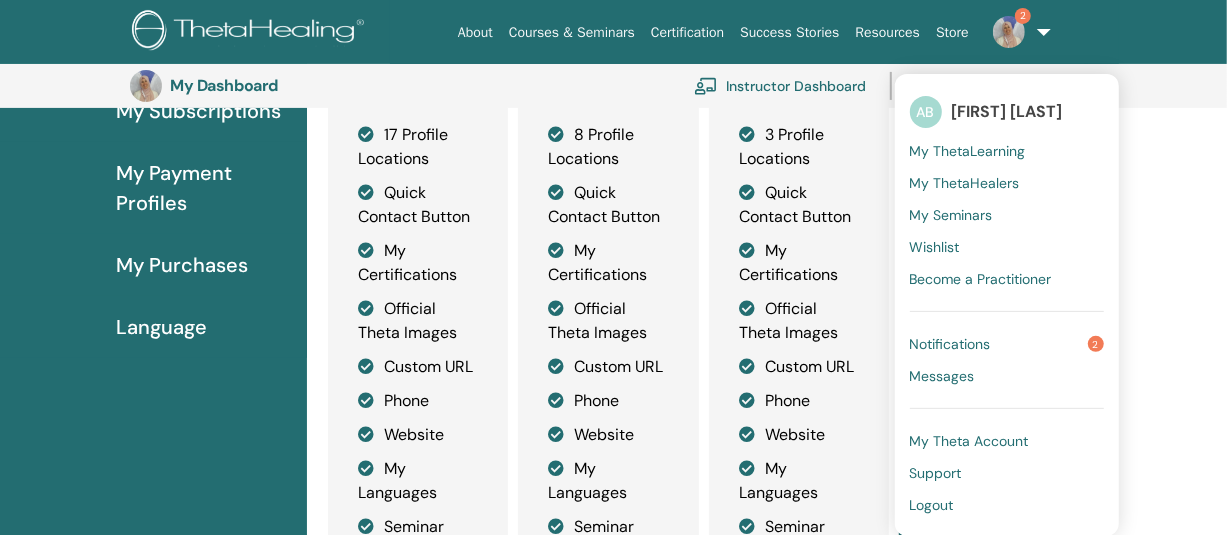 click on "Notifications" at bounding box center [950, 344] 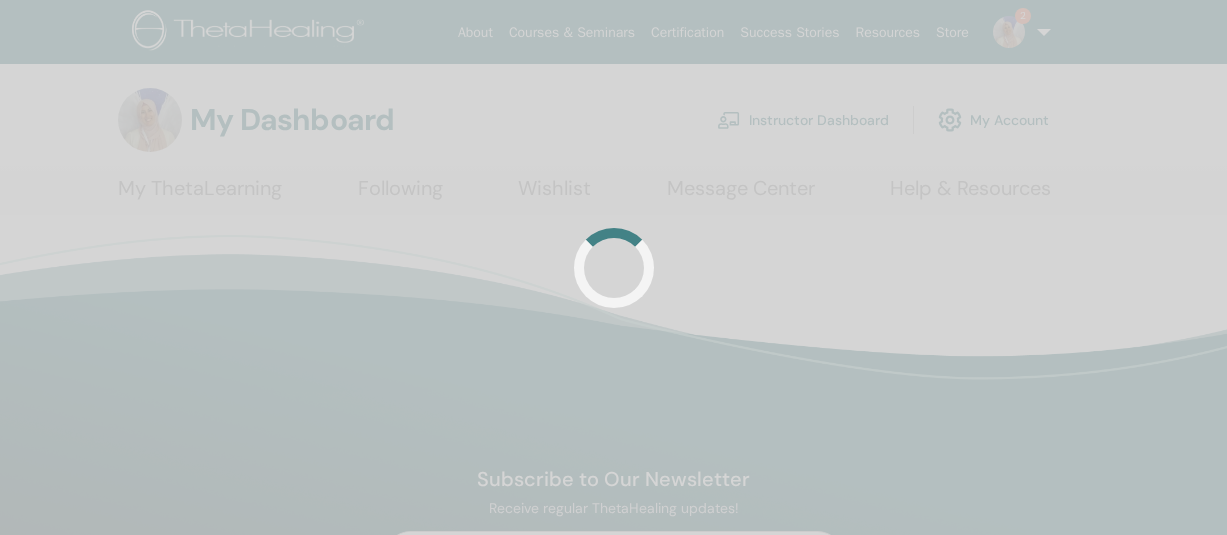 scroll, scrollTop: 0, scrollLeft: 0, axis: both 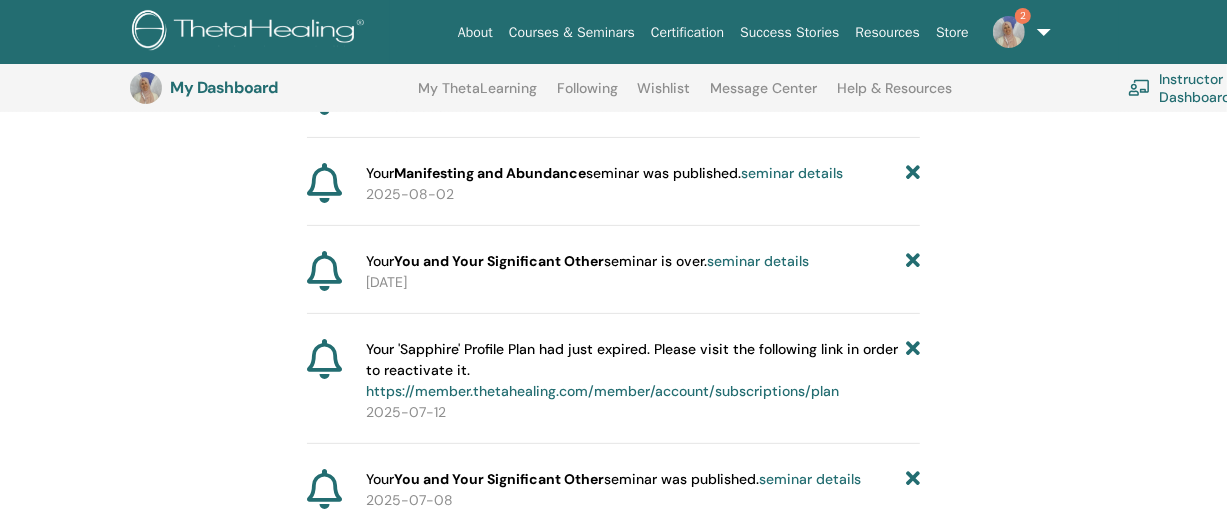 click on "2" at bounding box center (1023, 16) 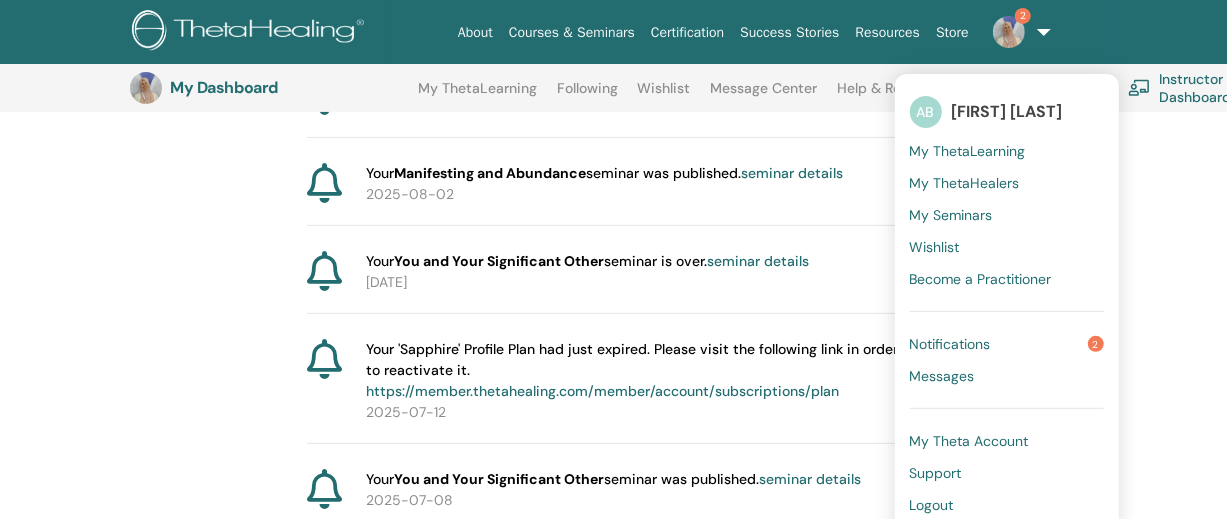 click on "https://member.thetahealing.com/member/account/subscriptions/plan" at bounding box center (602, 391) 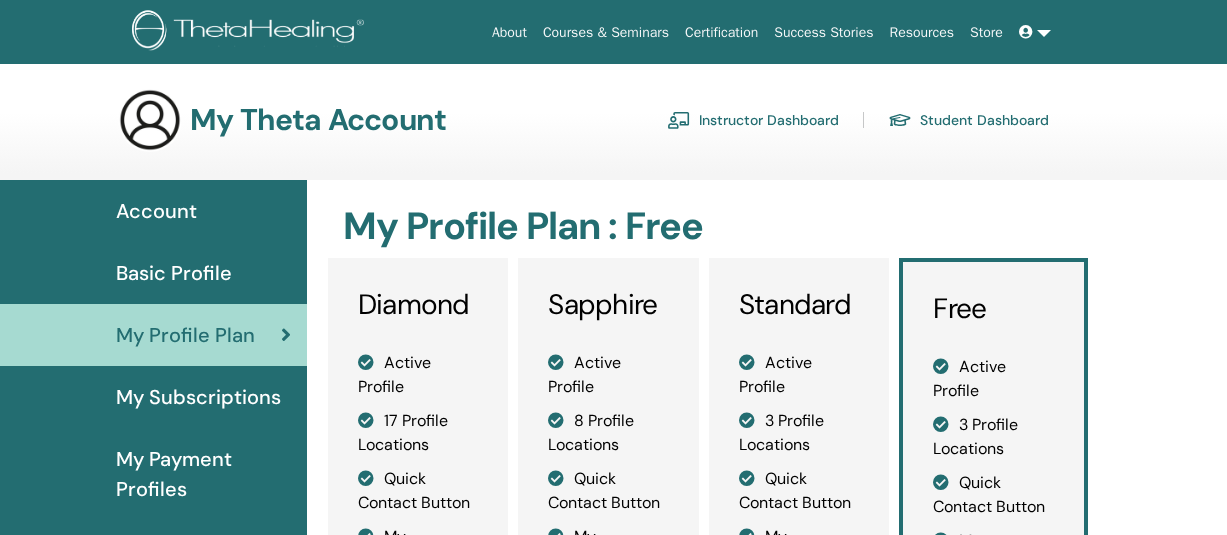 scroll, scrollTop: 0, scrollLeft: 0, axis: both 